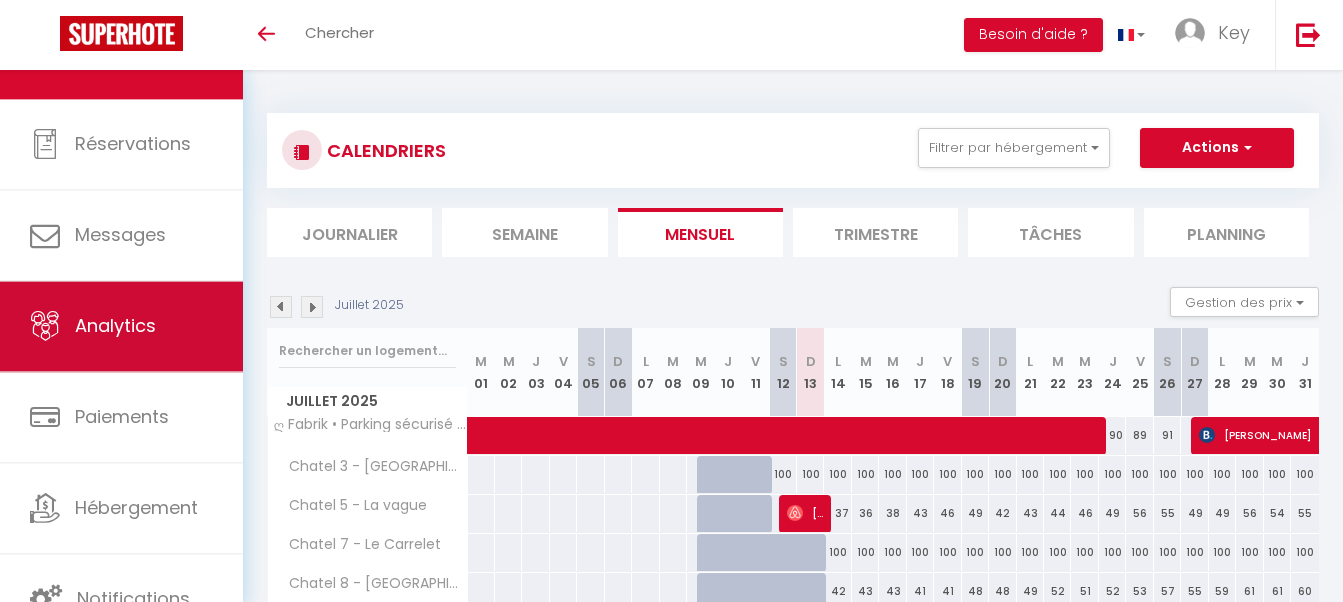 scroll, scrollTop: 0, scrollLeft: 0, axis: both 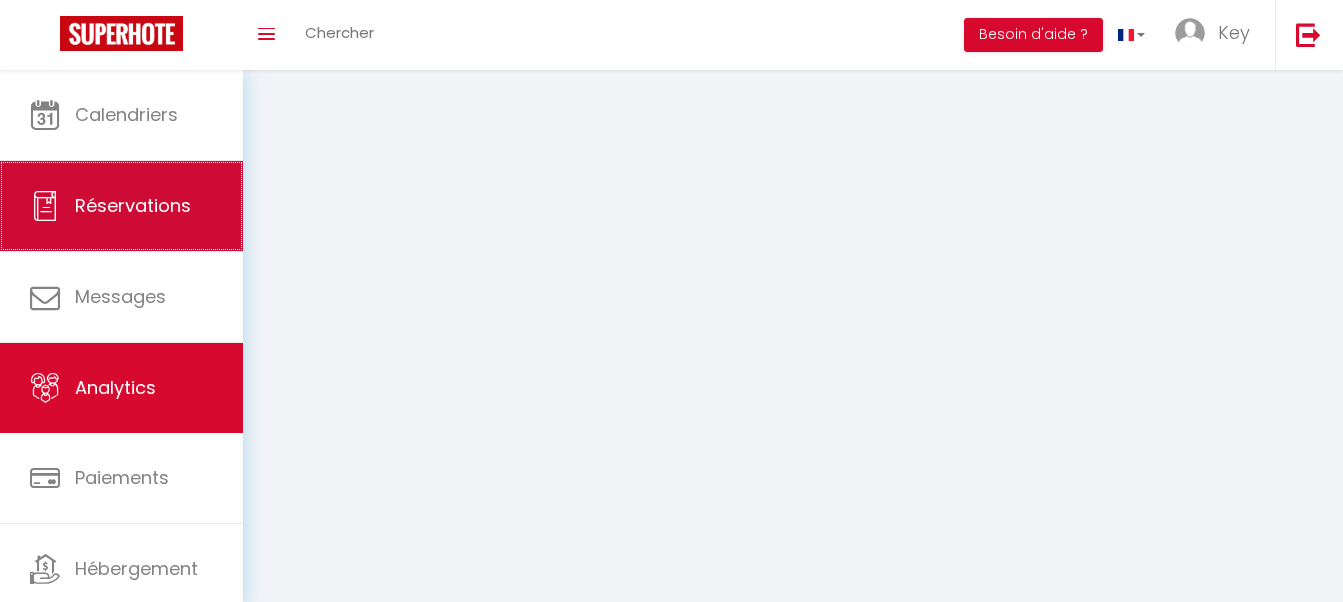 click on "Réservations" at bounding box center (121, 206) 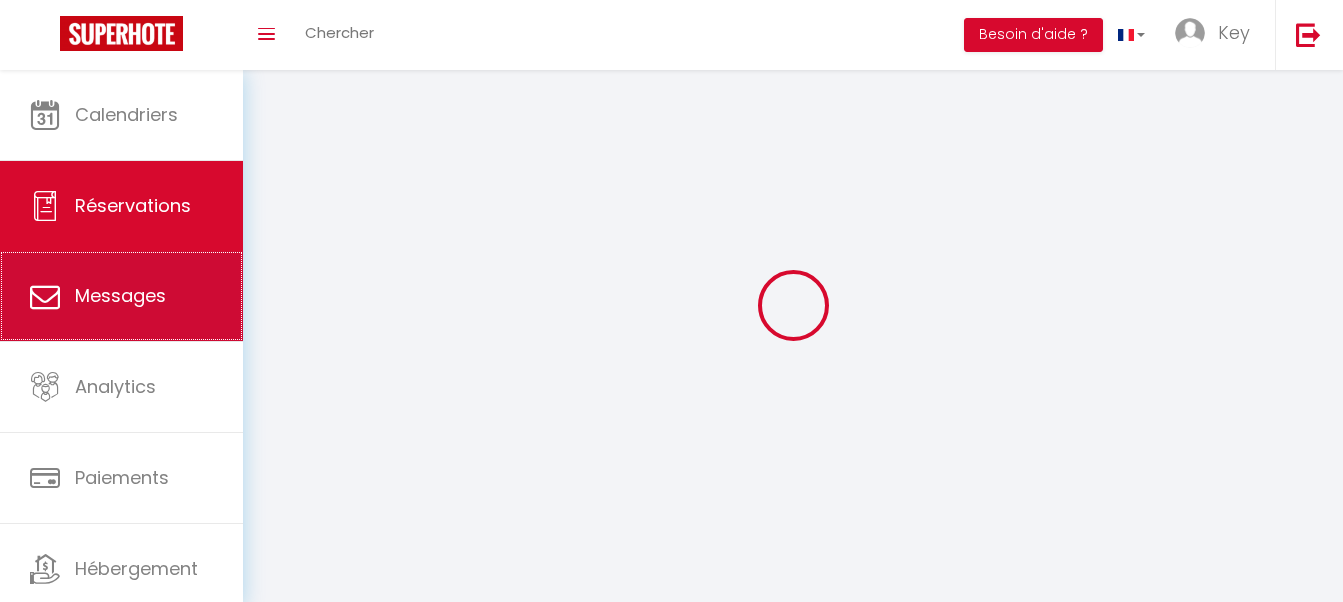 click on "Messages" at bounding box center (121, 296) 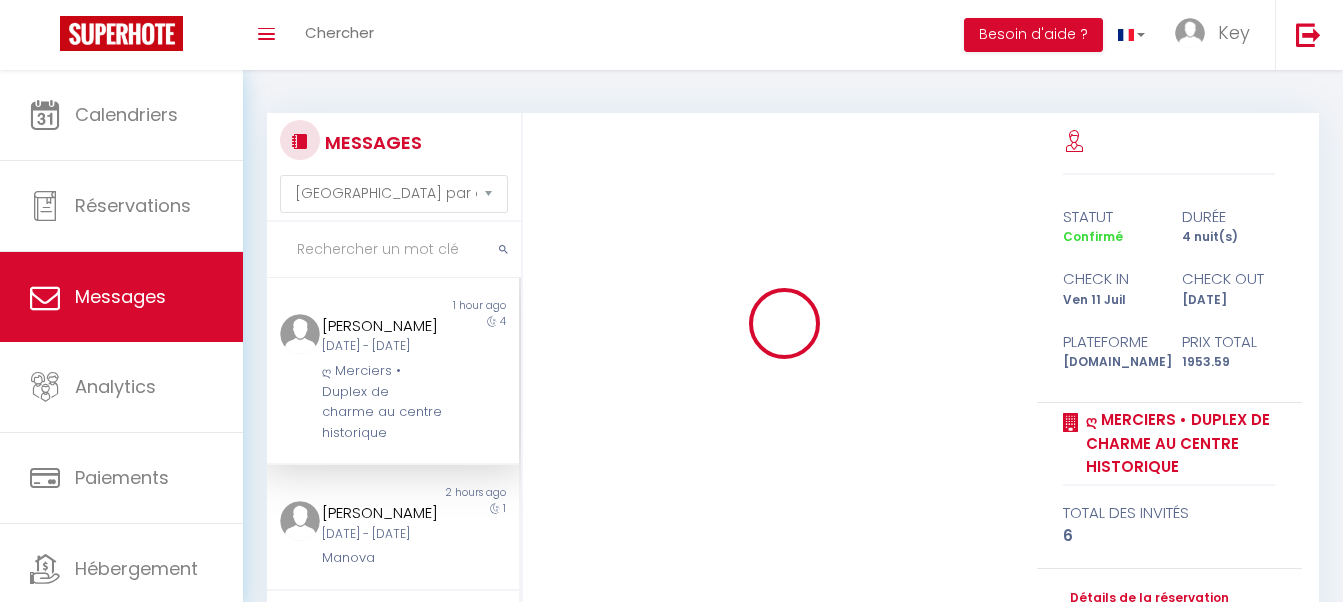 select on "2025" 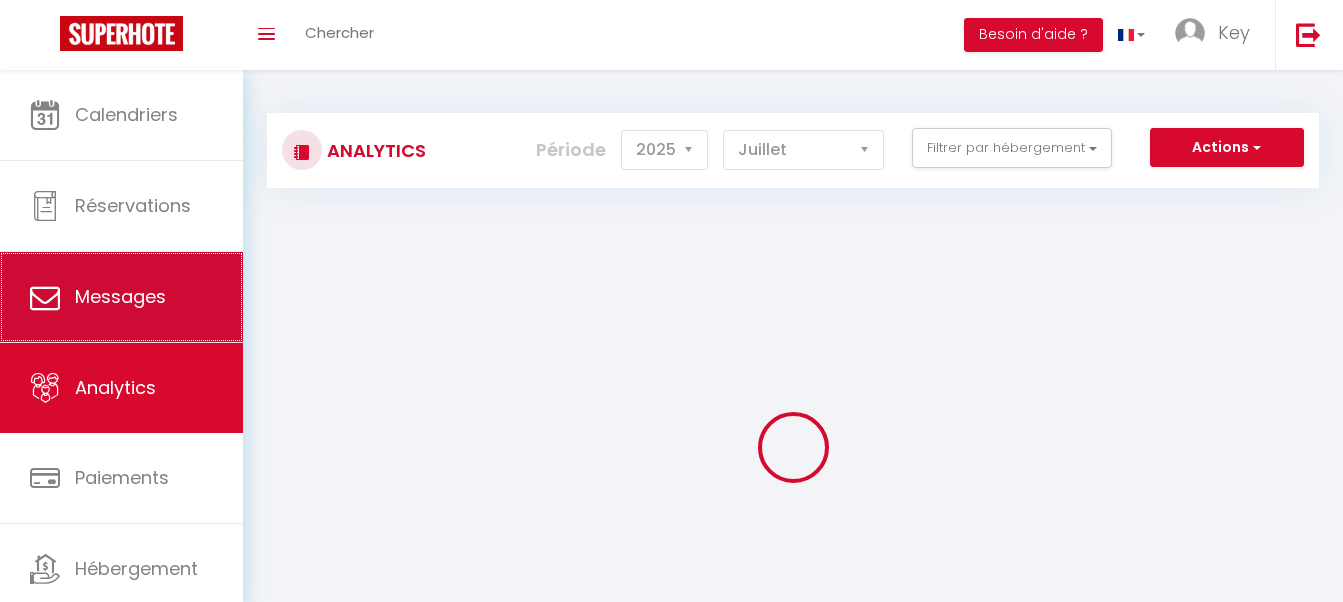 click on "Messages" at bounding box center (121, 297) 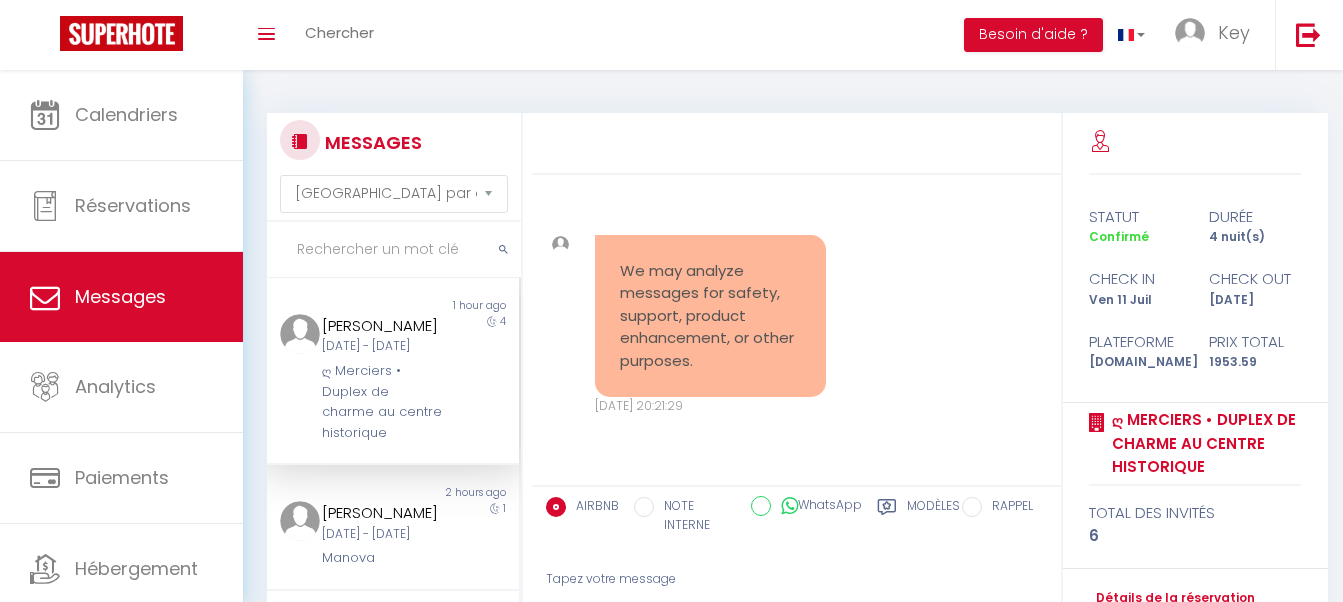 scroll, scrollTop: 10179, scrollLeft: 0, axis: vertical 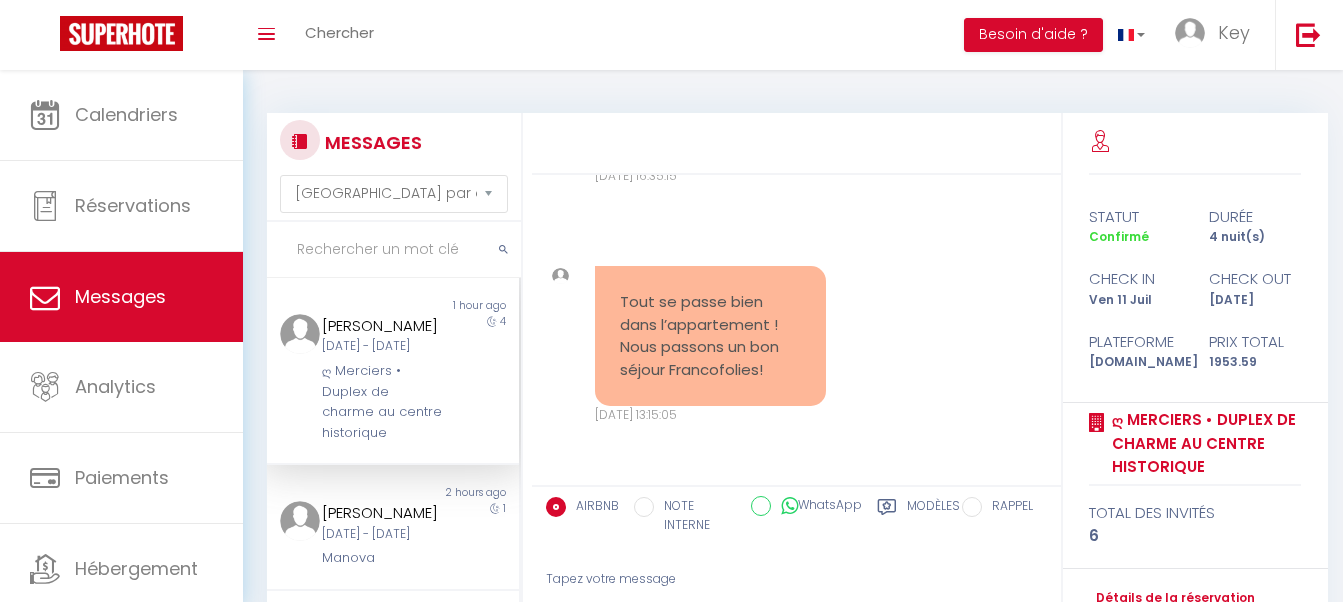 click at bounding box center (394, 250) 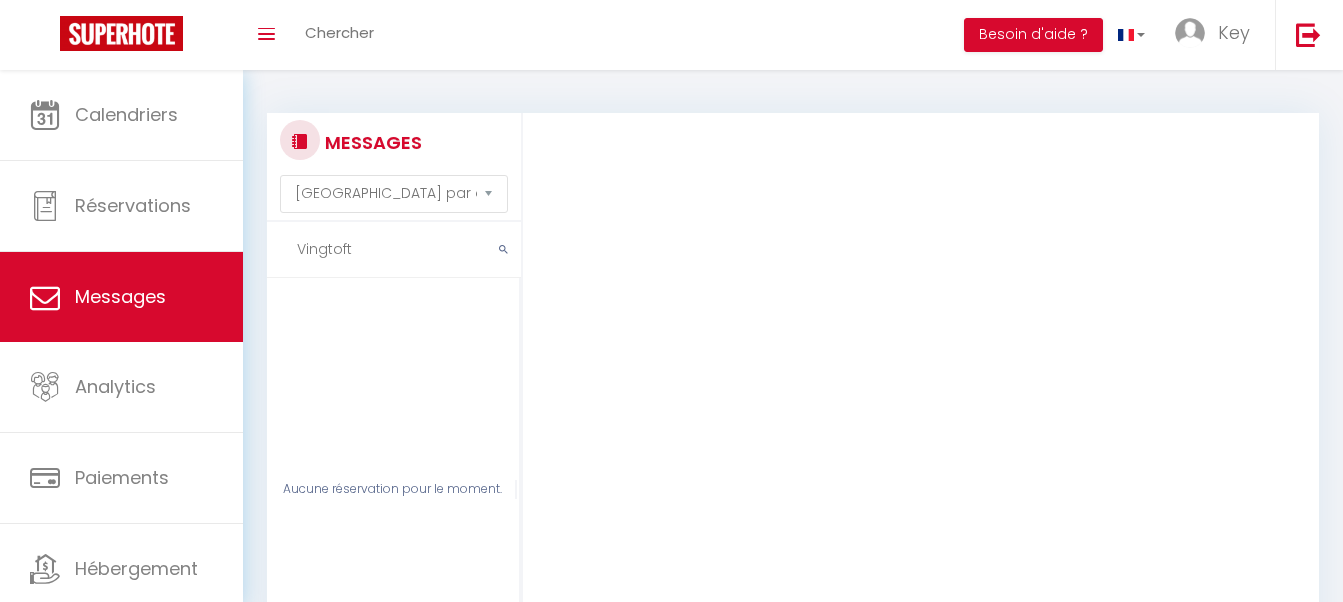 click on "Vingtoft" at bounding box center (394, 250) 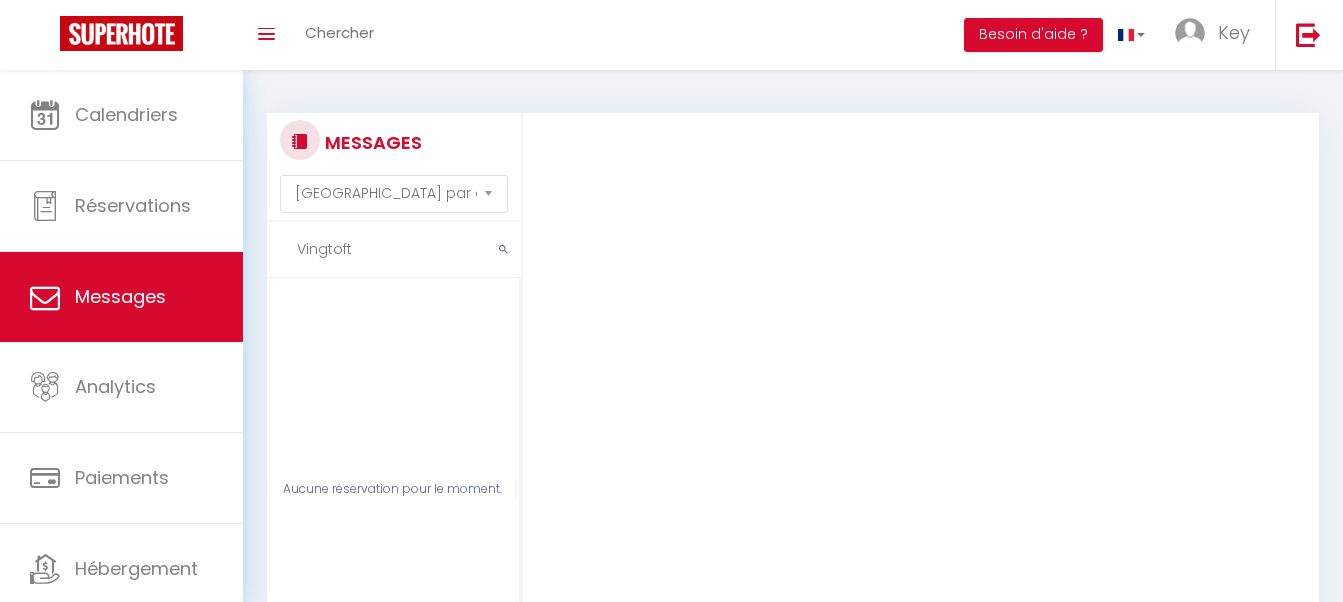click on "Vingtoft" at bounding box center (394, 250) 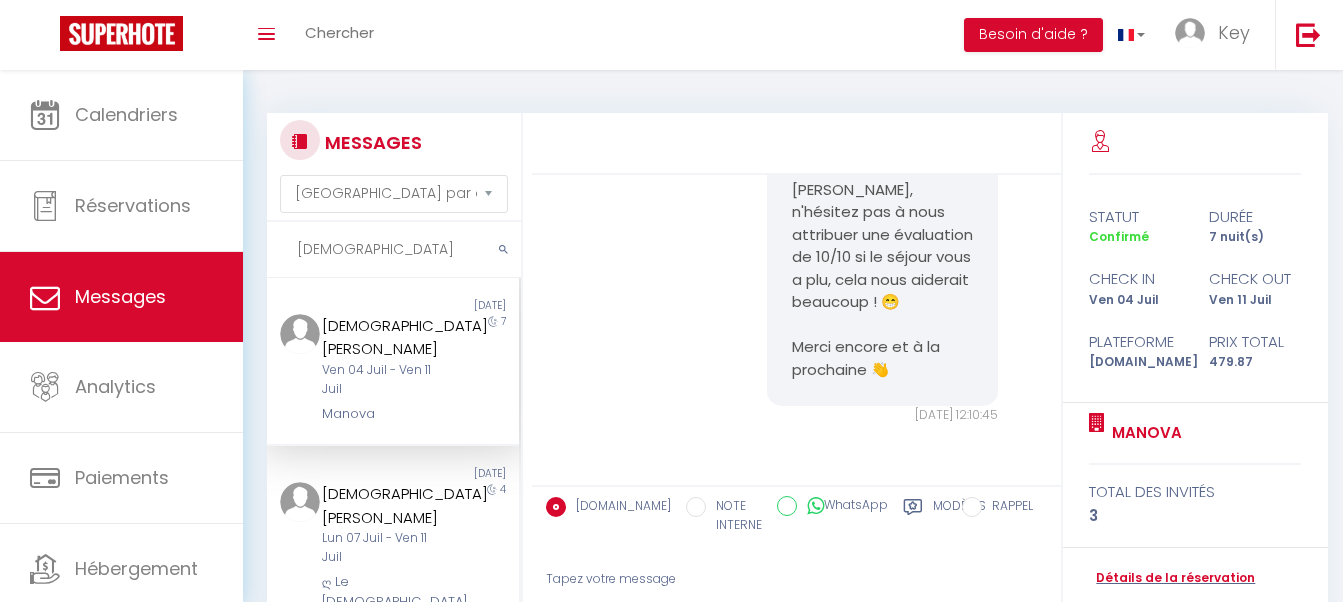 scroll, scrollTop: 8849, scrollLeft: 0, axis: vertical 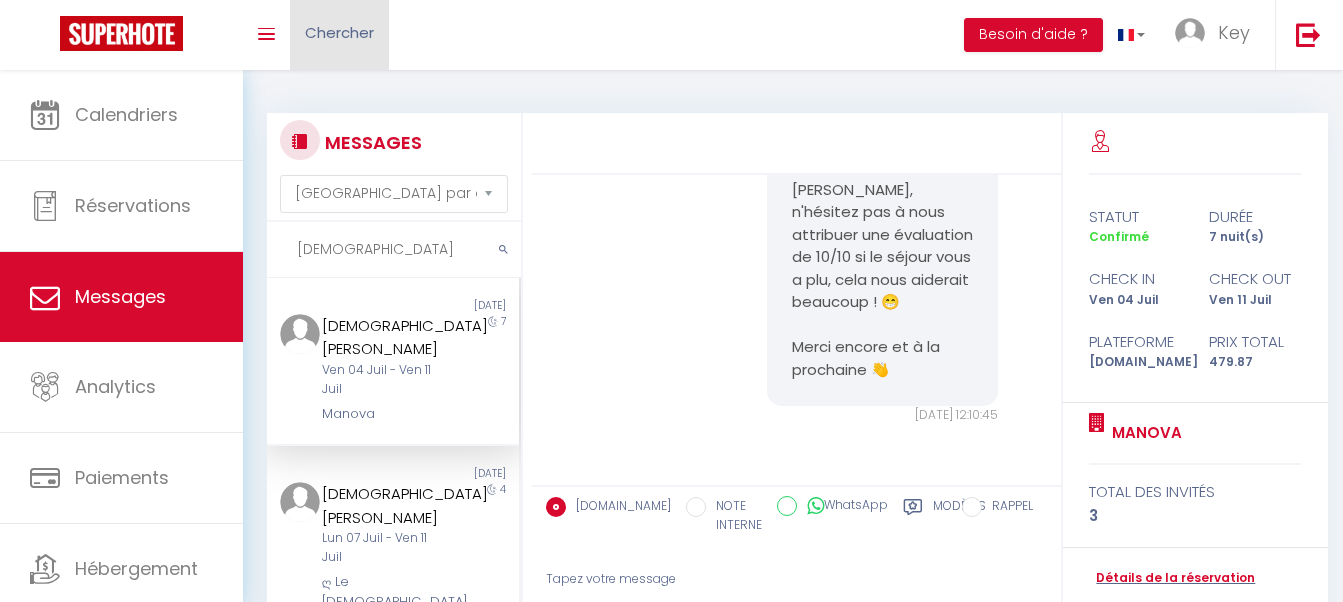 type on "[DEMOGRAPHIC_DATA]" 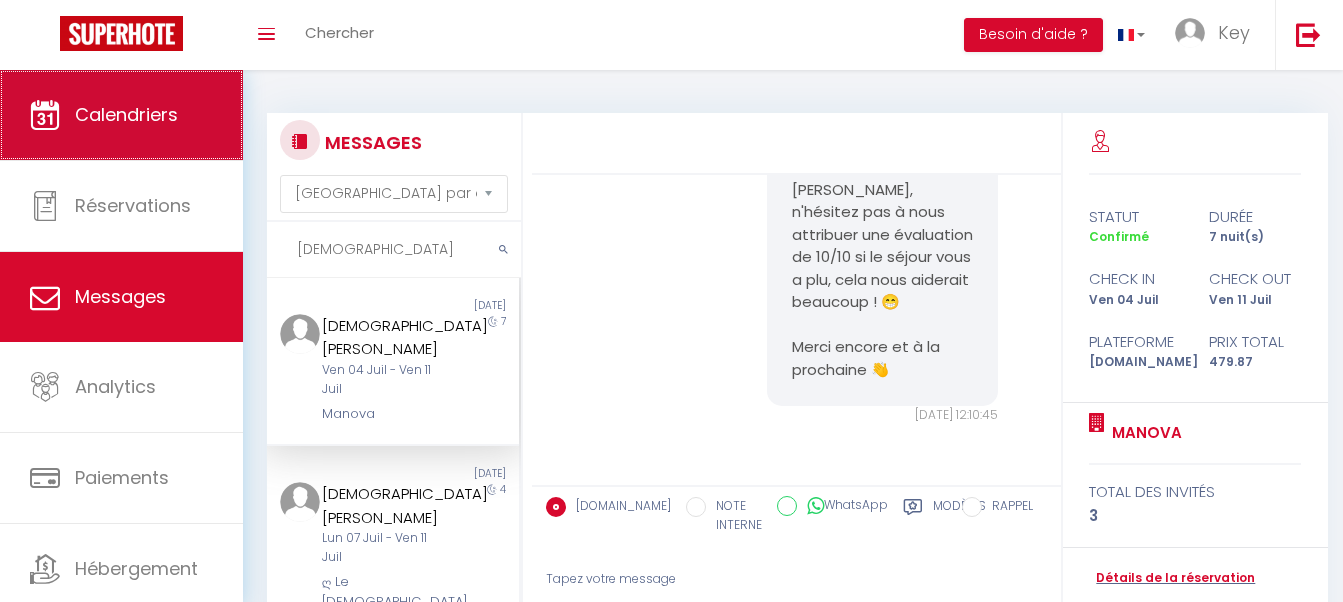 click on "Calendriers" at bounding box center [126, 114] 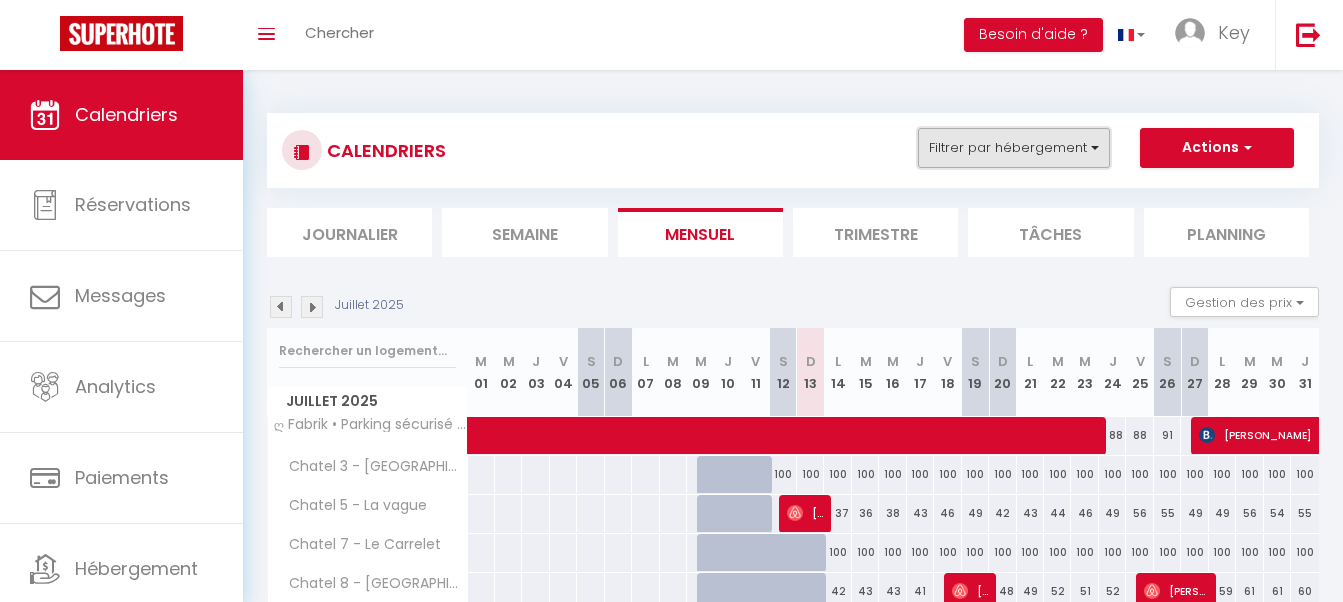 click on "Filtrer par hébergement" at bounding box center (1014, 148) 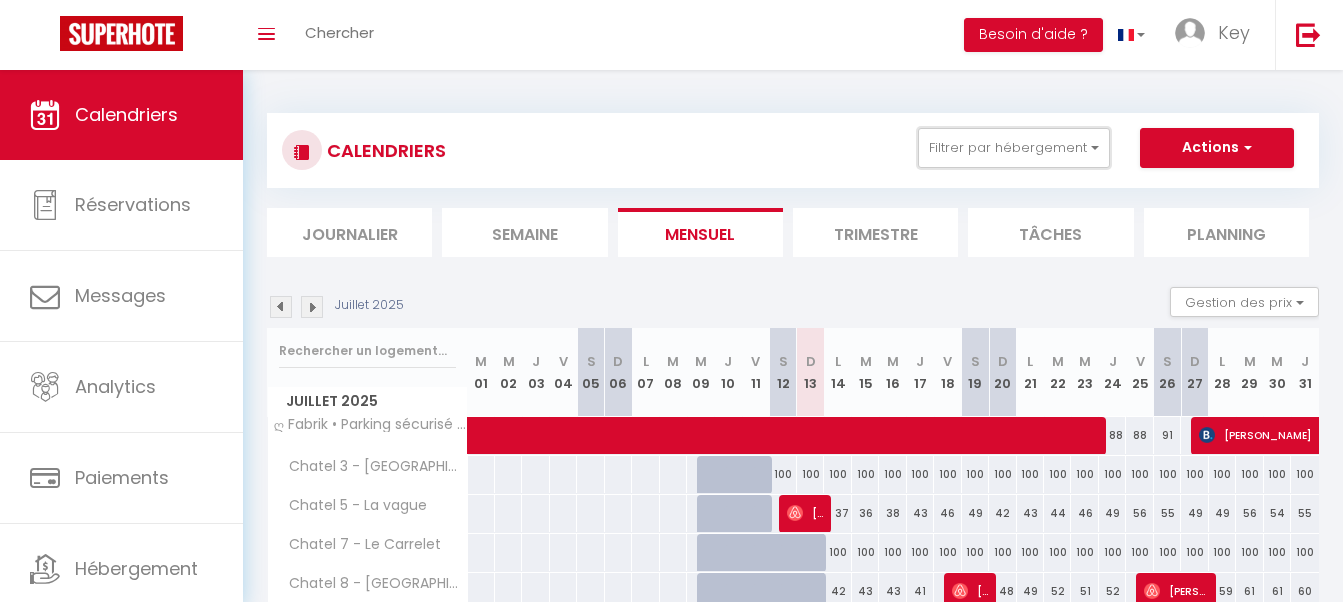 scroll, scrollTop: 5097, scrollLeft: 0, axis: vertical 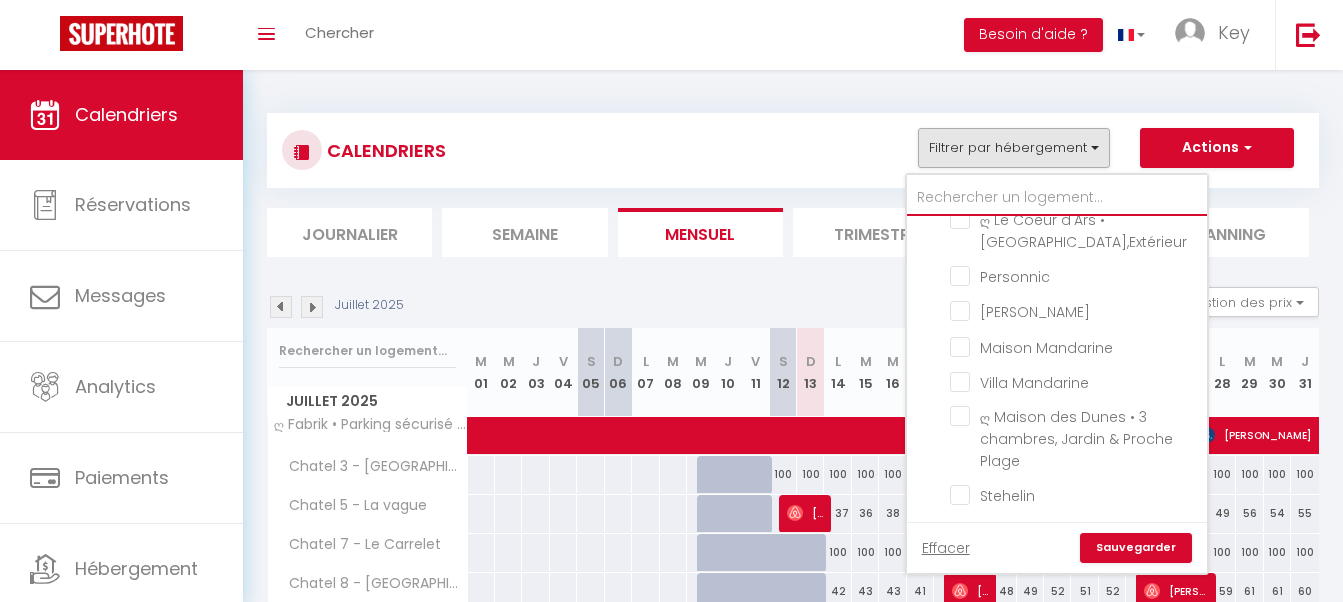 click at bounding box center [1057, 198] 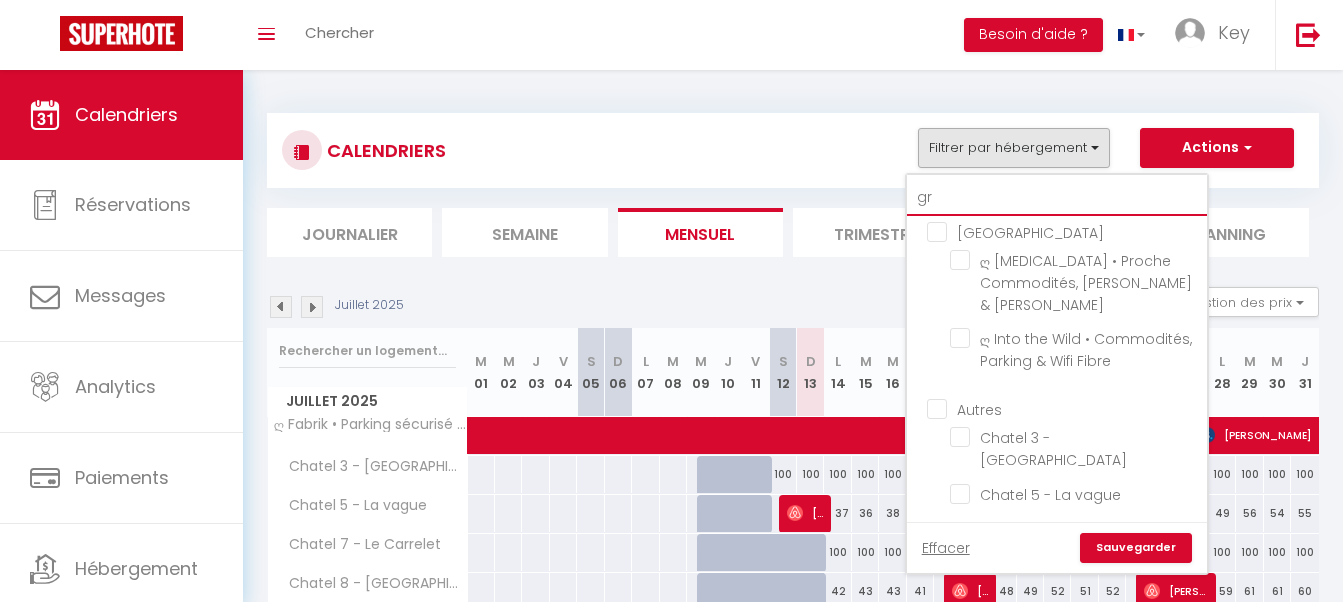 type on "gra" 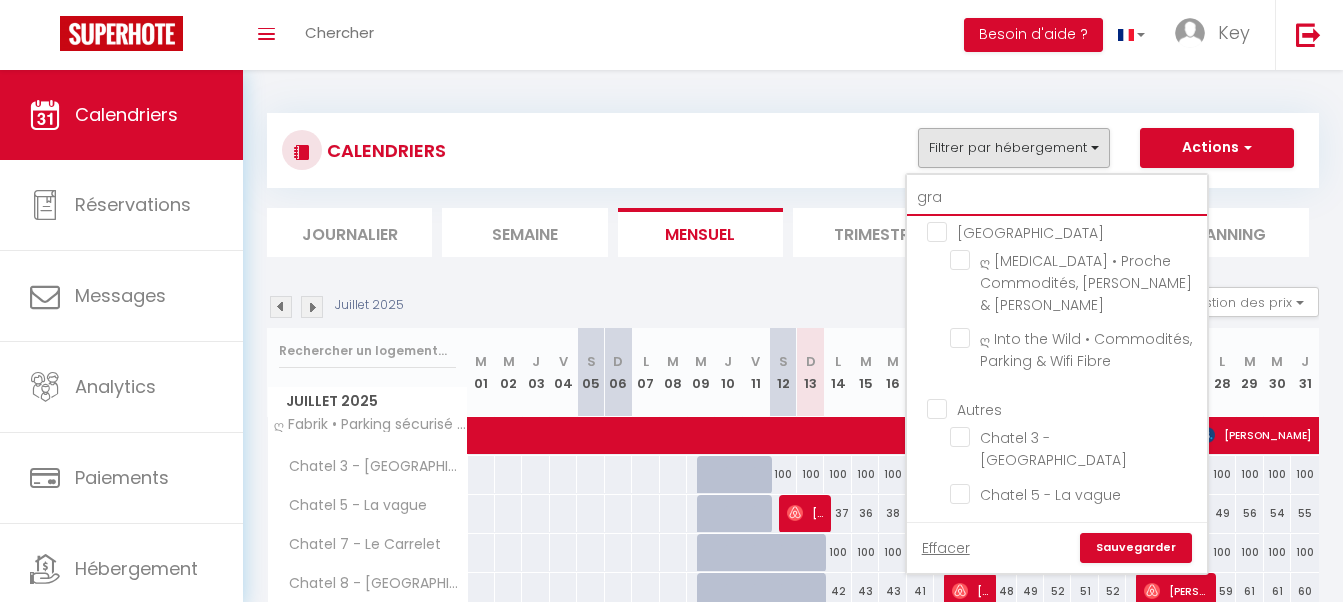 checkbox on "false" 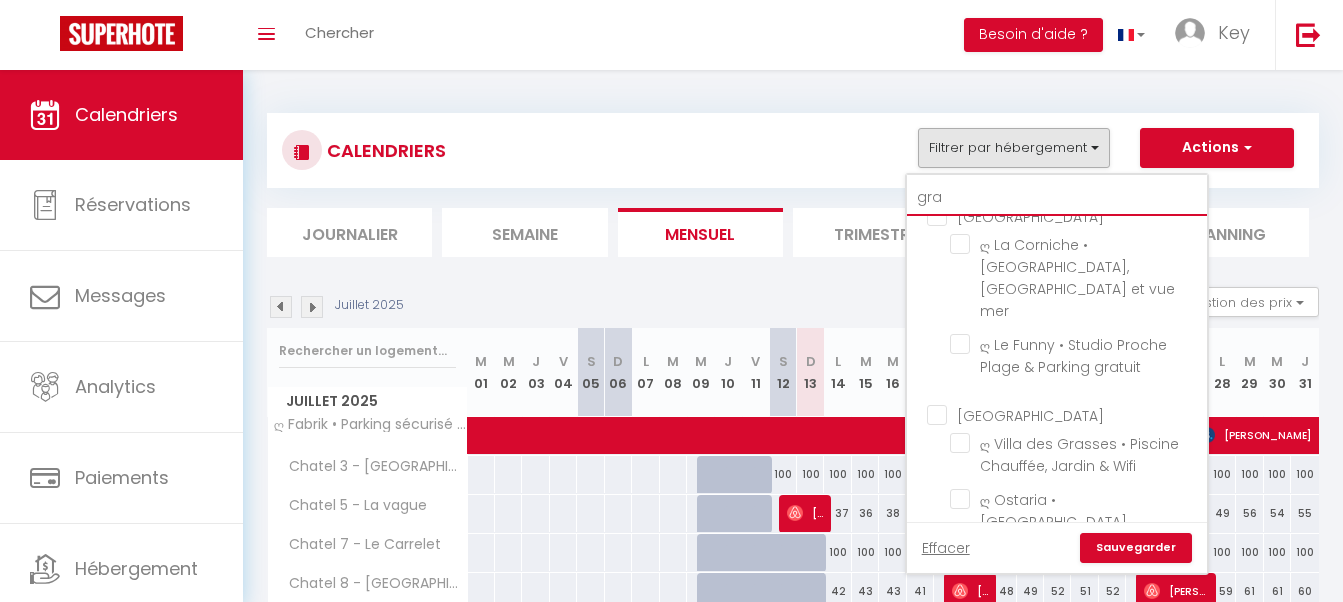 type on "gras" 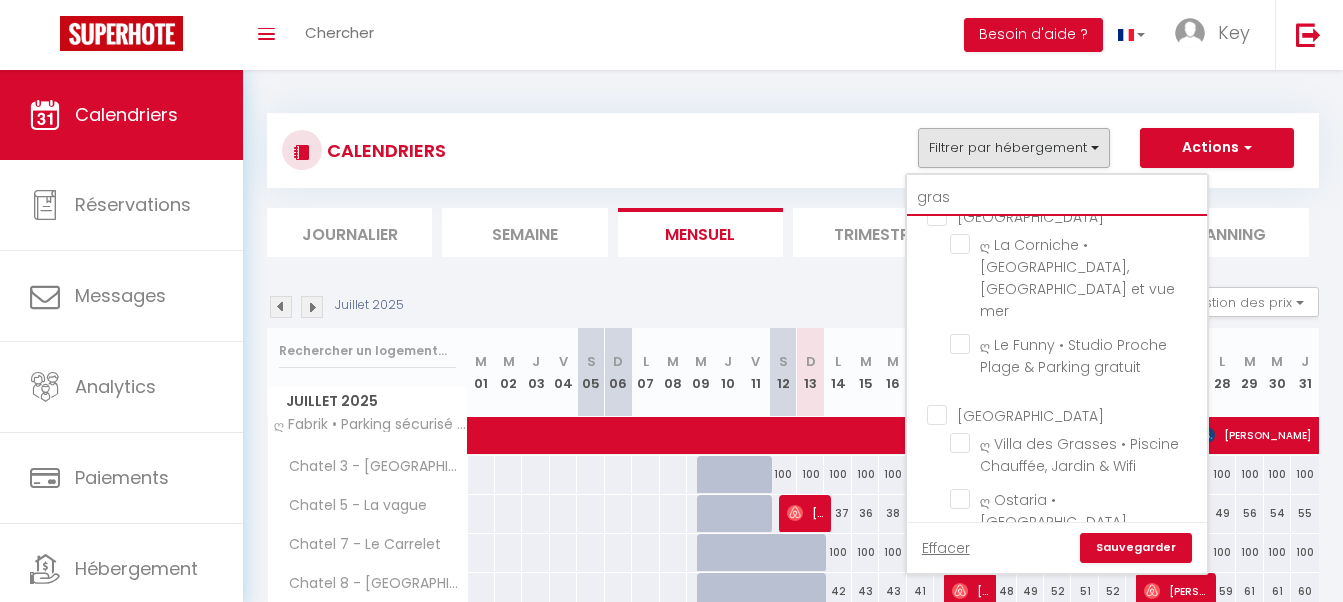 checkbox on "false" 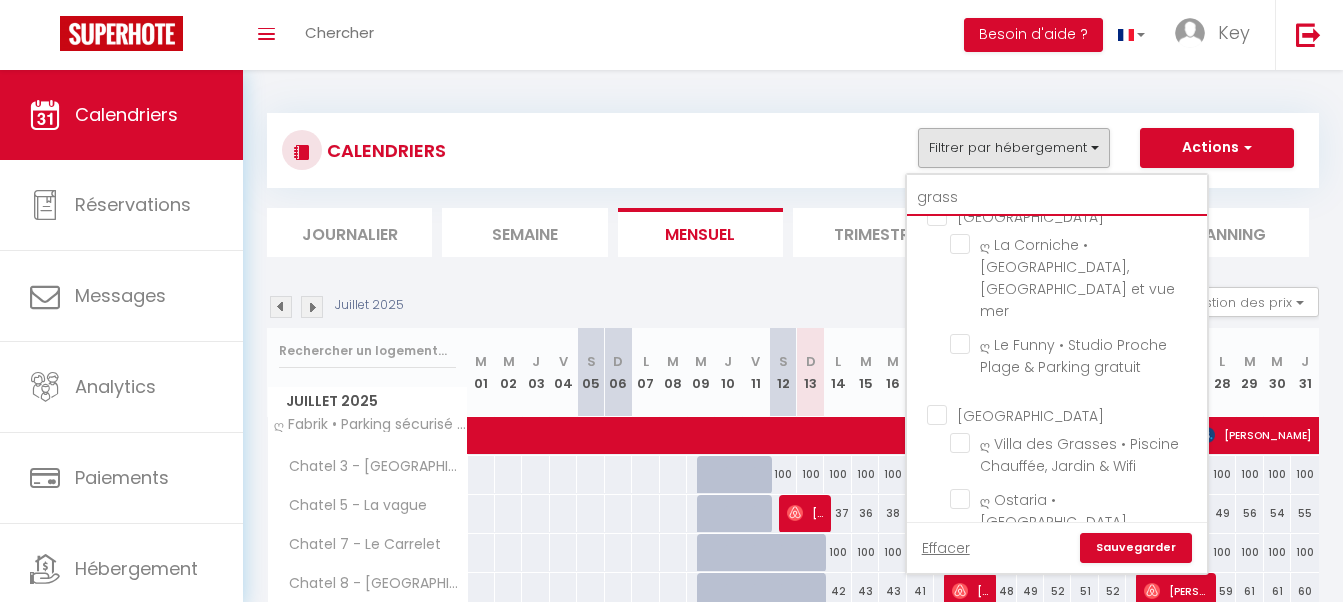 scroll, scrollTop: 0, scrollLeft: 0, axis: both 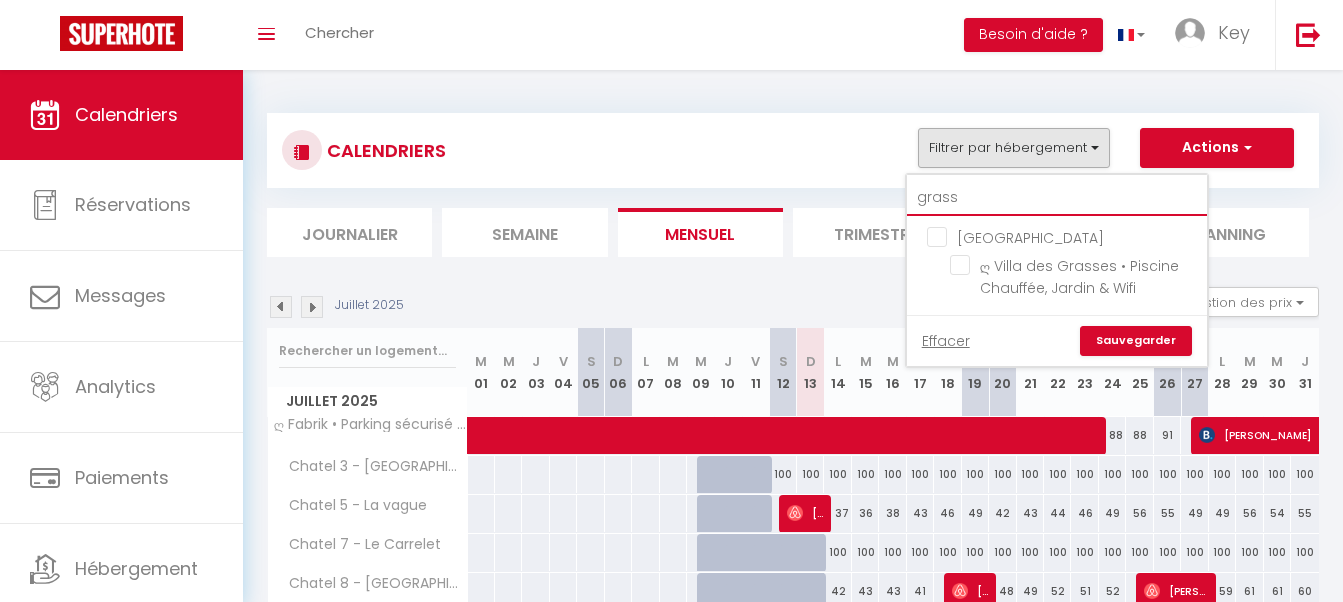 type on "grasse" 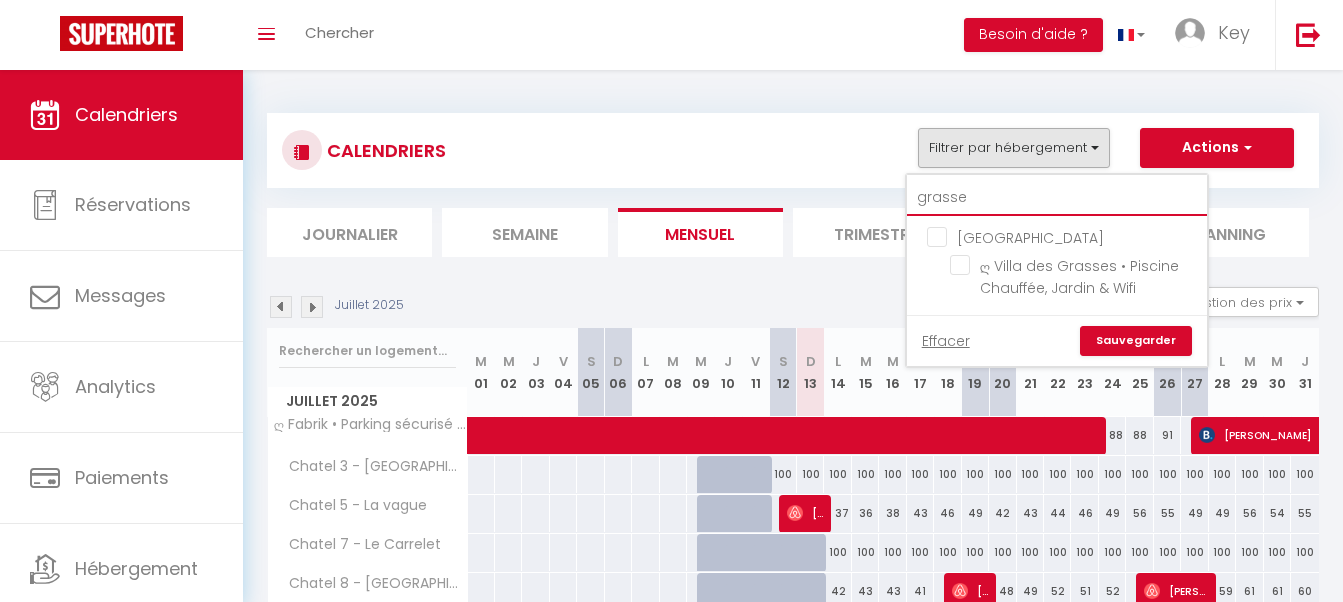 checkbox on "false" 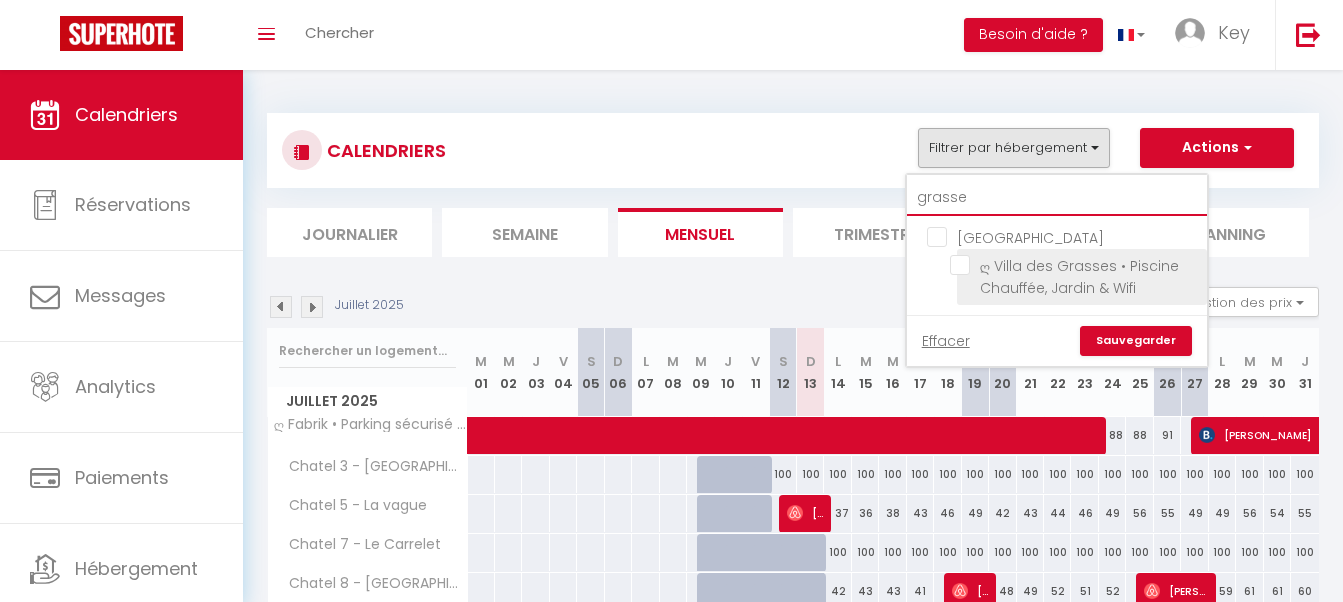 type on "grasse" 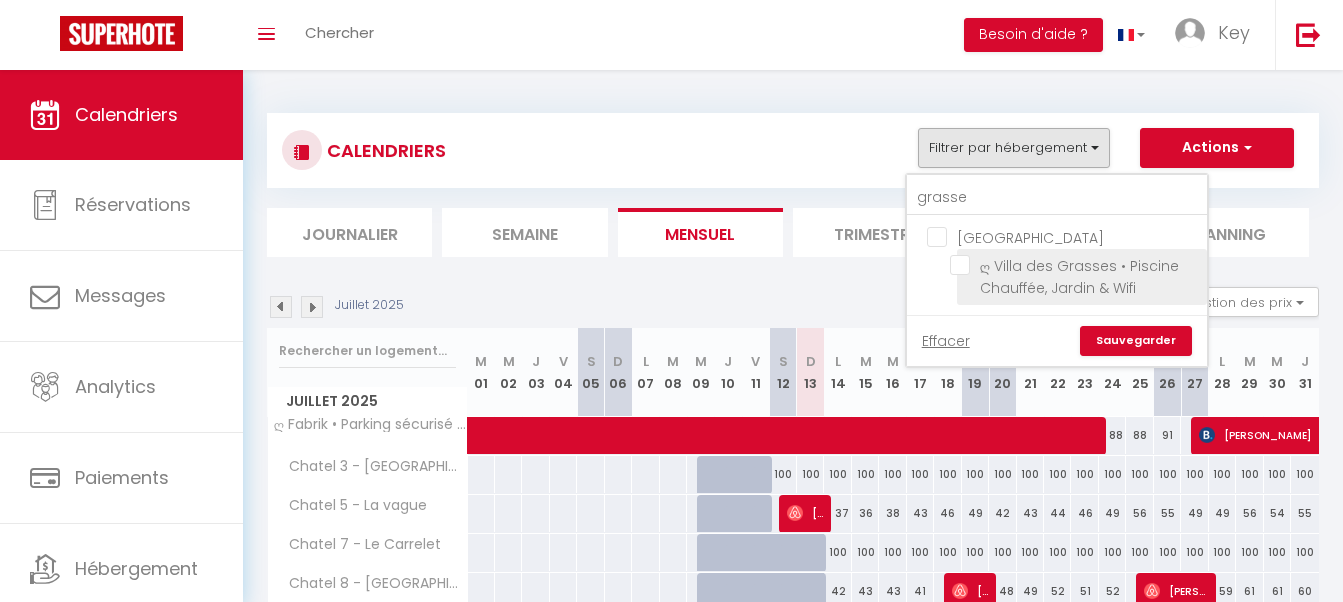 click on "ღ Villa des Grasses • Piscine Chauffée, Jardin & Wifi" at bounding box center (1075, 265) 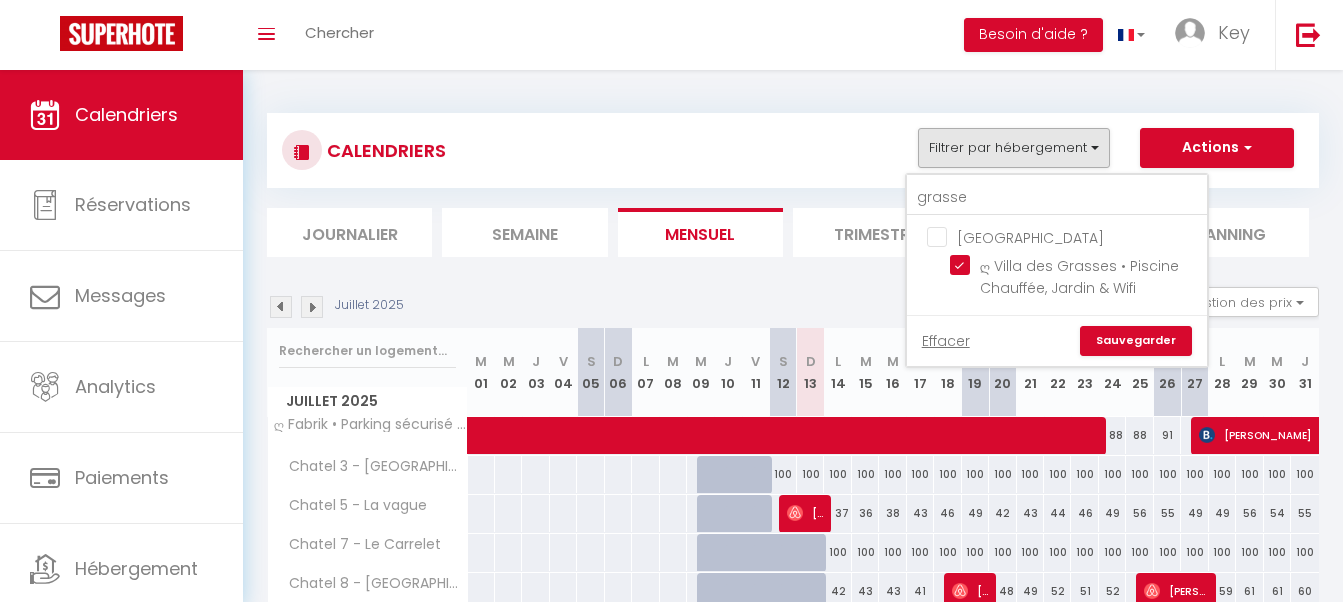click on "Sauvegarder" at bounding box center (1136, 341) 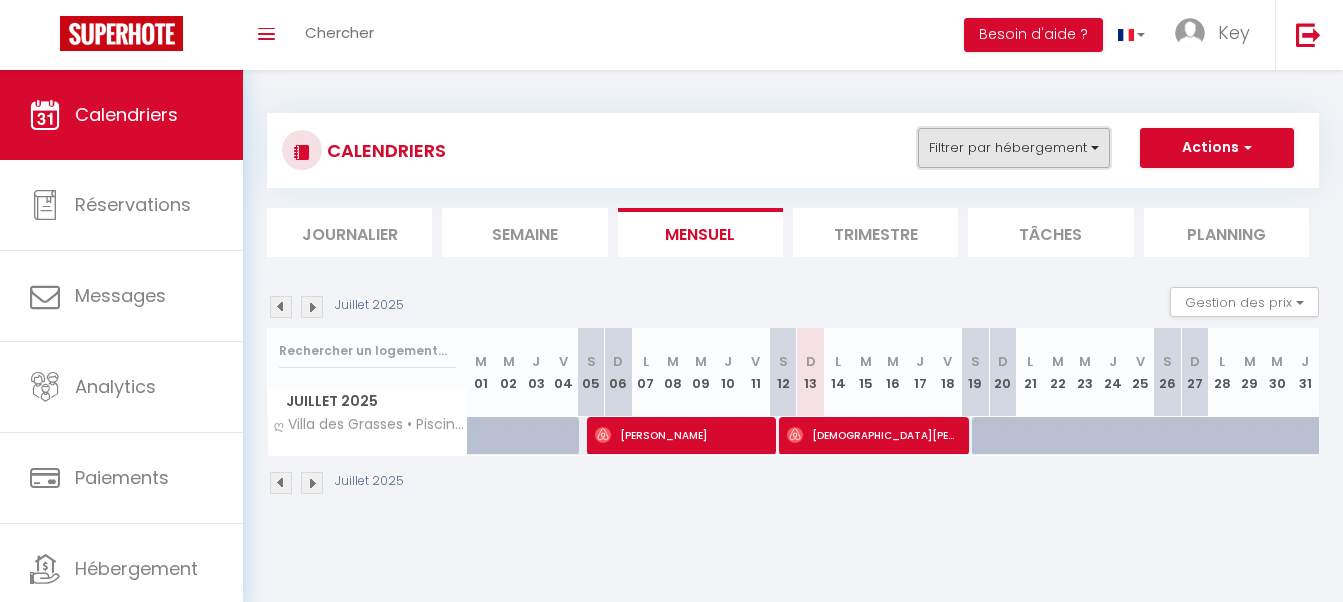 click on "Filtrer par hébergement" at bounding box center [1014, 148] 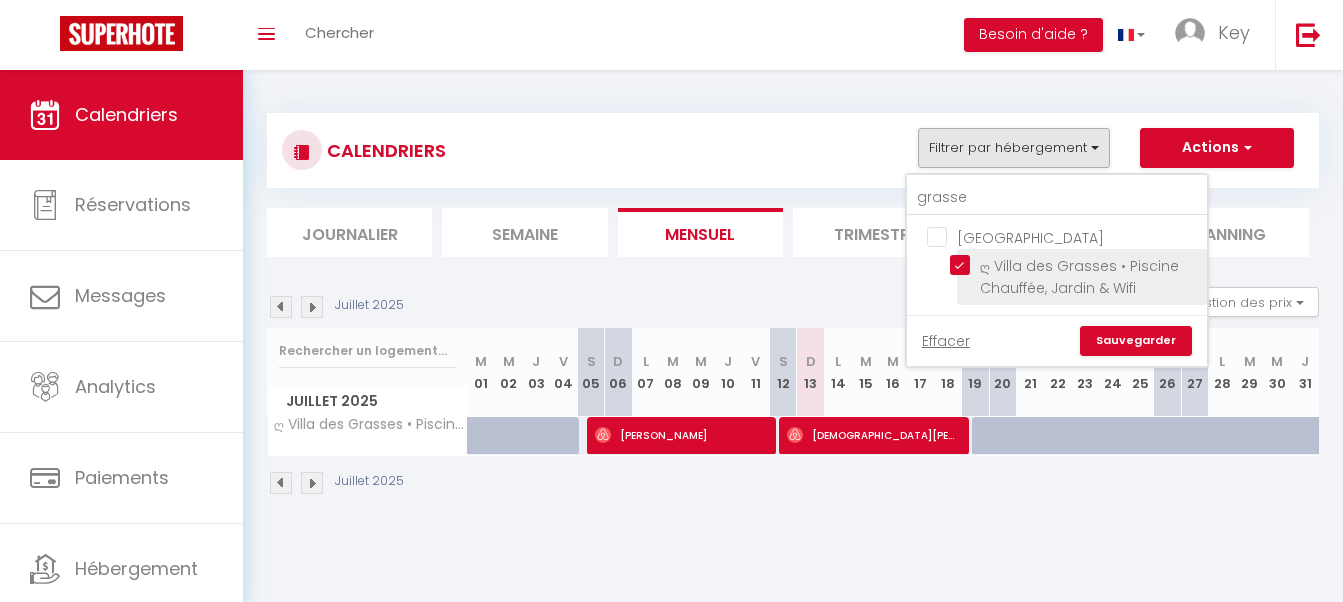 click on "ღ Villa des Grasses • Piscine Chauffée, Jardin & Wifi" at bounding box center [1075, 265] 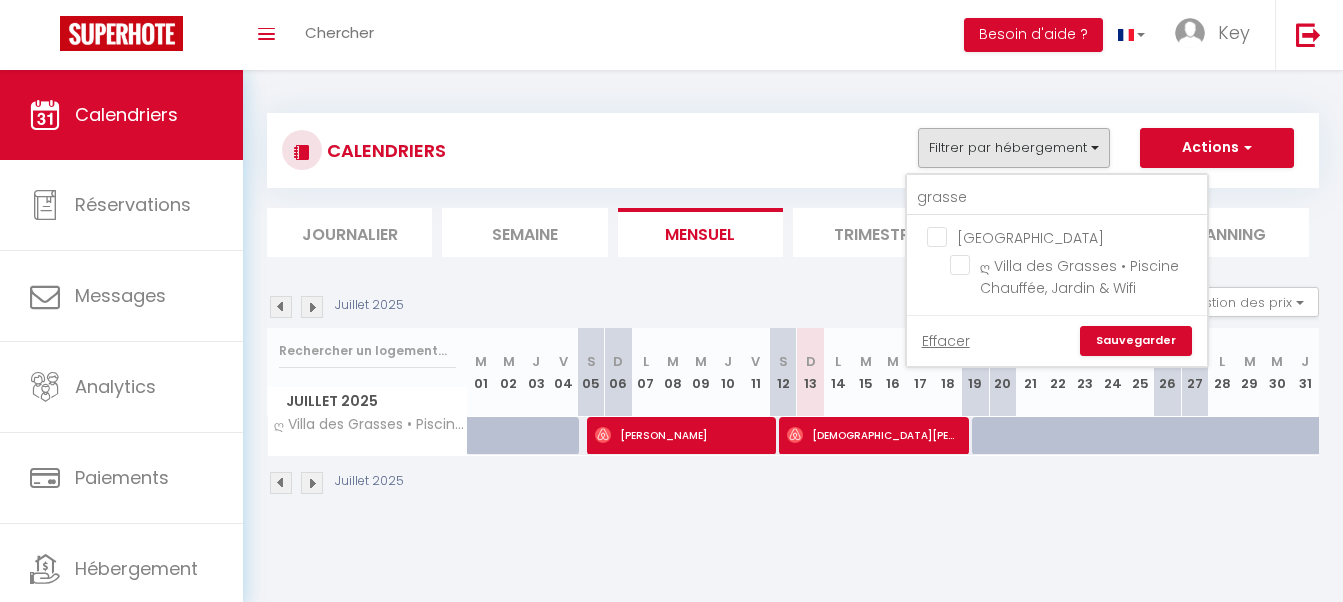 click on "Sauvegarder" at bounding box center (1136, 341) 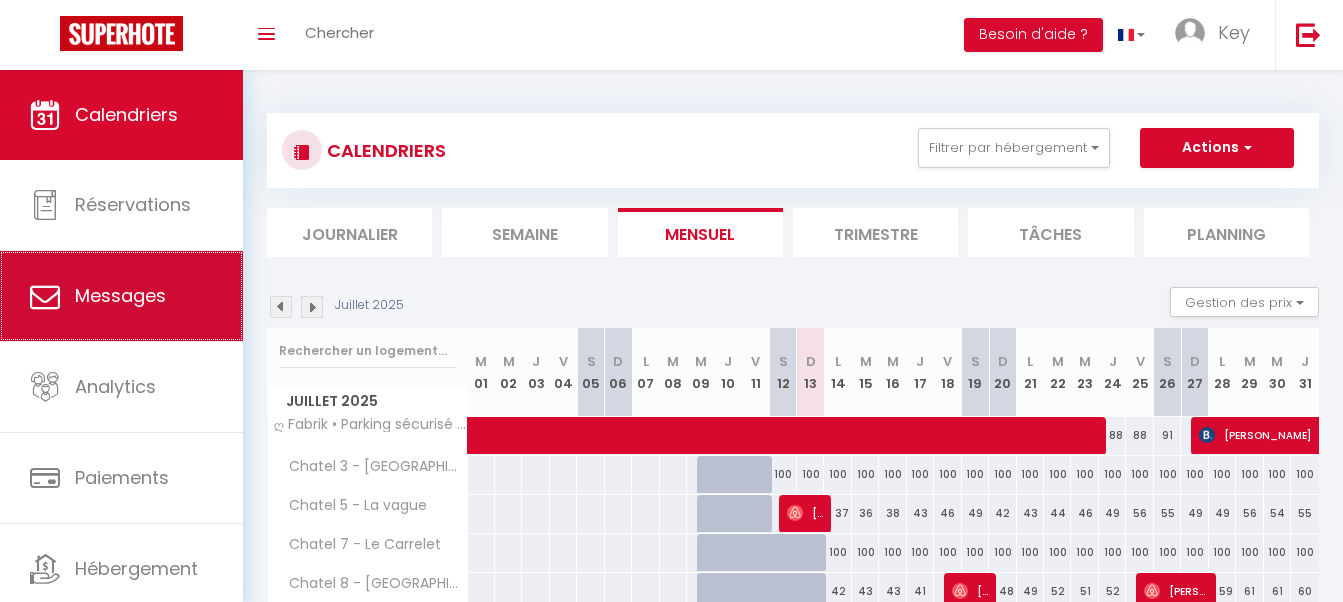 click on "Messages" at bounding box center [121, 296] 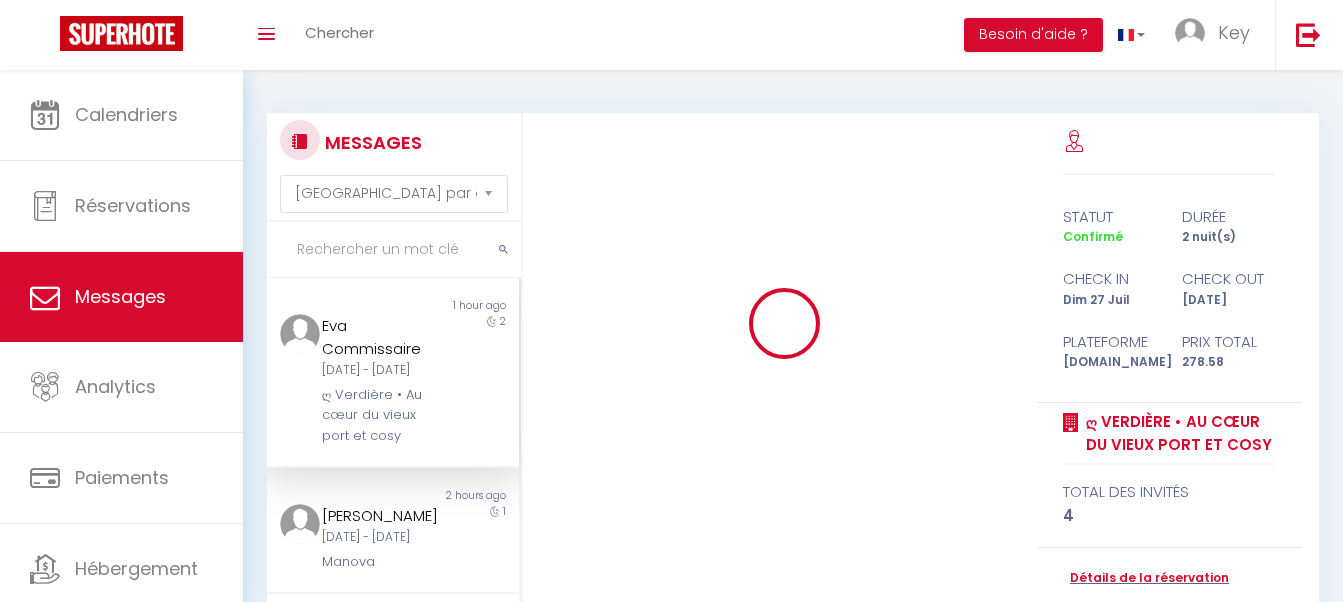 click at bounding box center [394, 250] 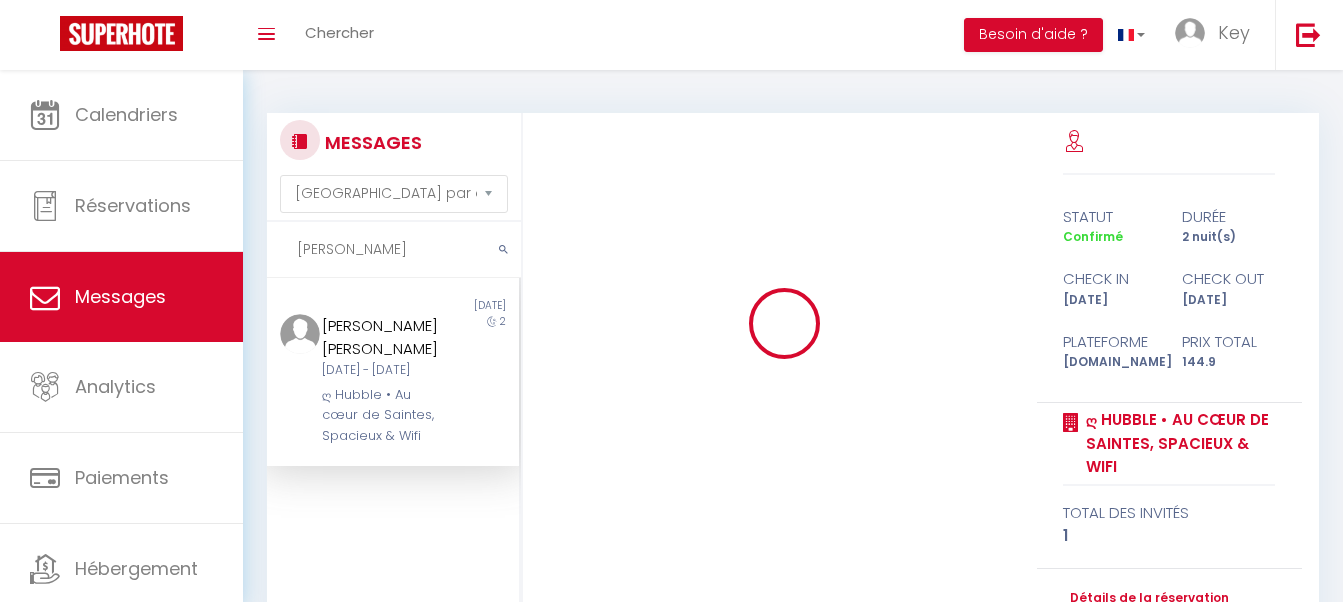 click on "[PERSON_NAME] [PERSON_NAME]" at bounding box center (382, 337) 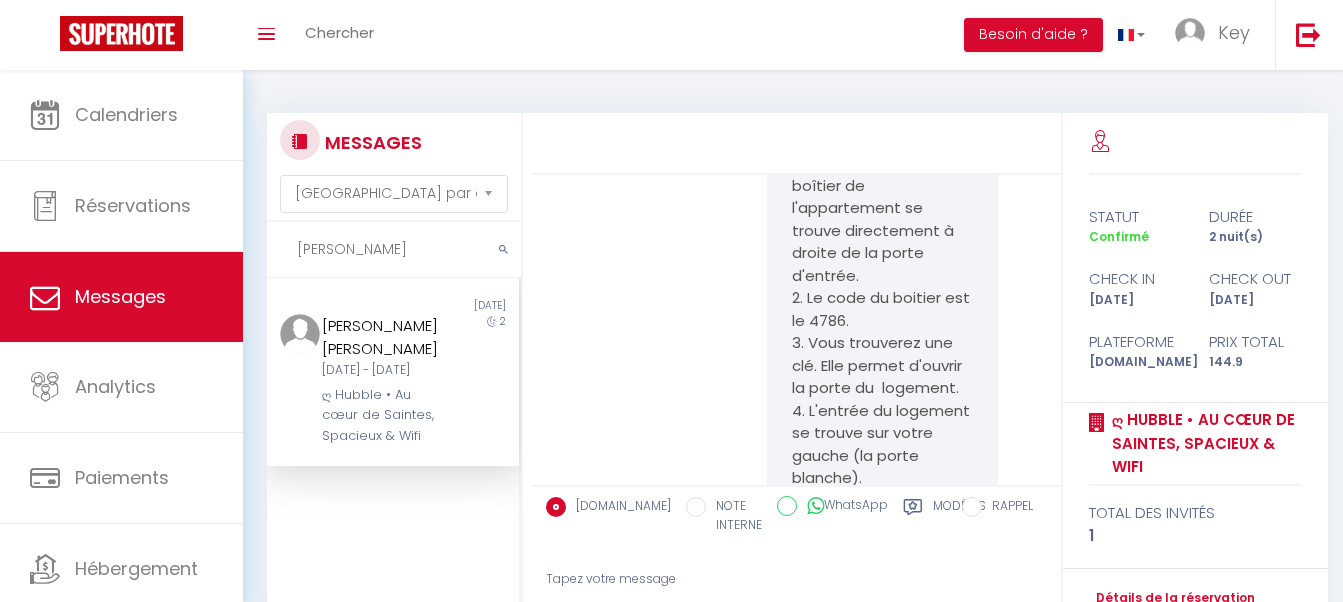 scroll, scrollTop: 1428, scrollLeft: 0, axis: vertical 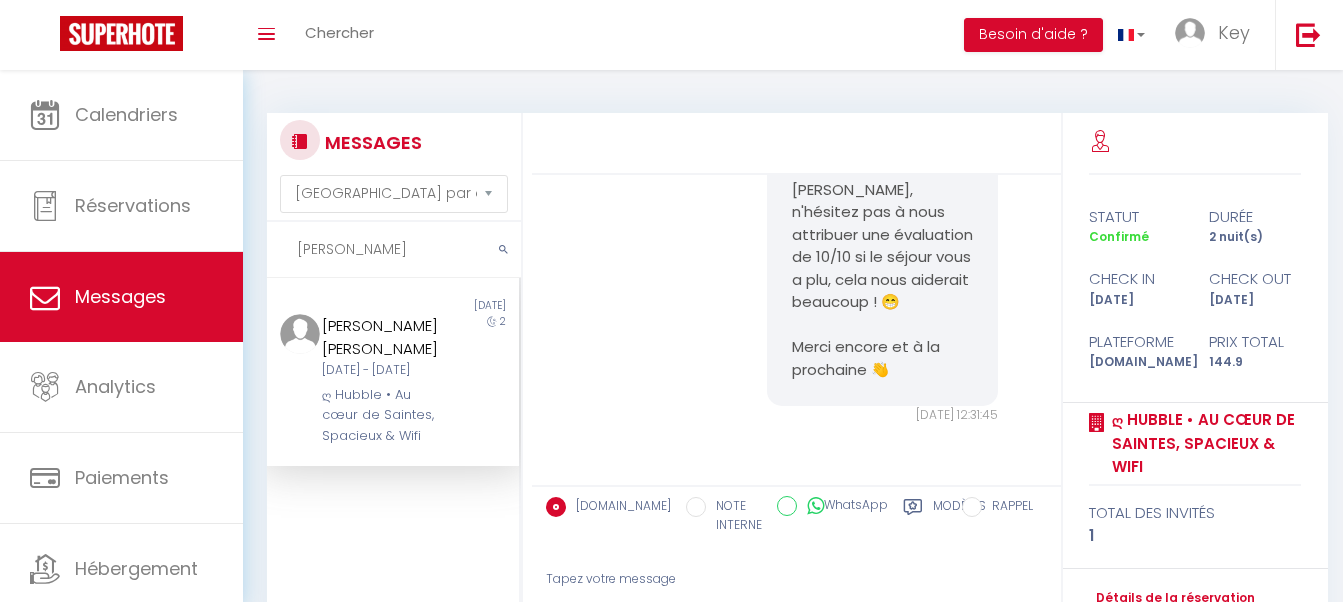 click on "[PERSON_NAME]" at bounding box center (394, 250) 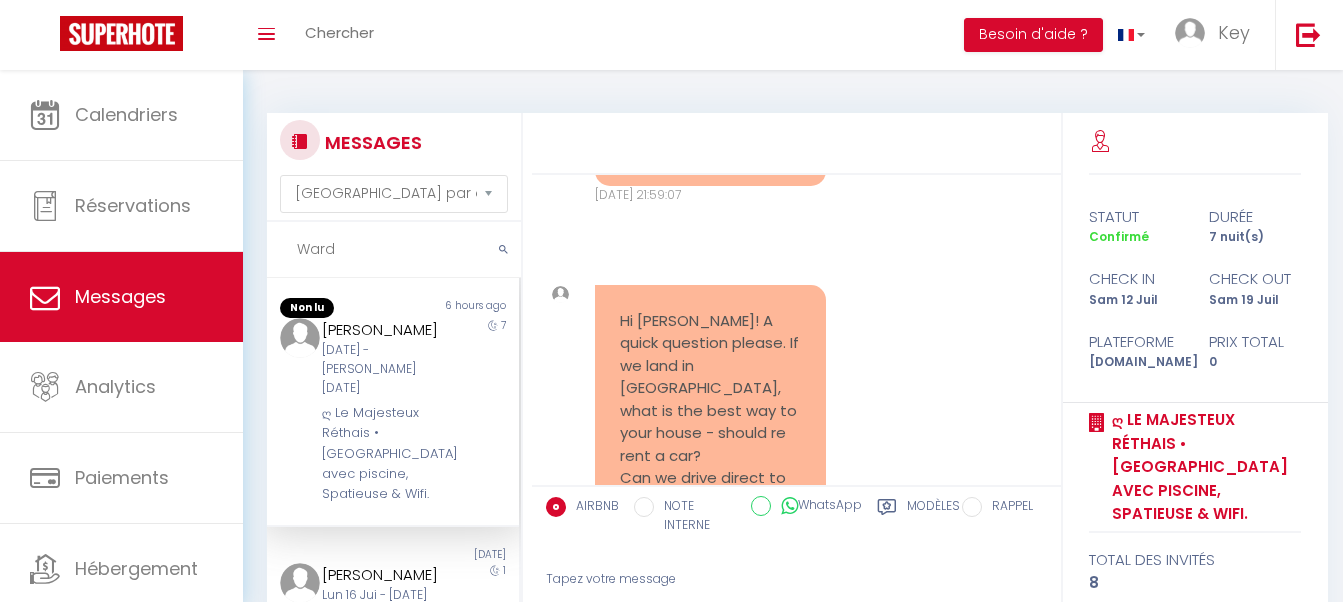 scroll, scrollTop: 11330, scrollLeft: 0, axis: vertical 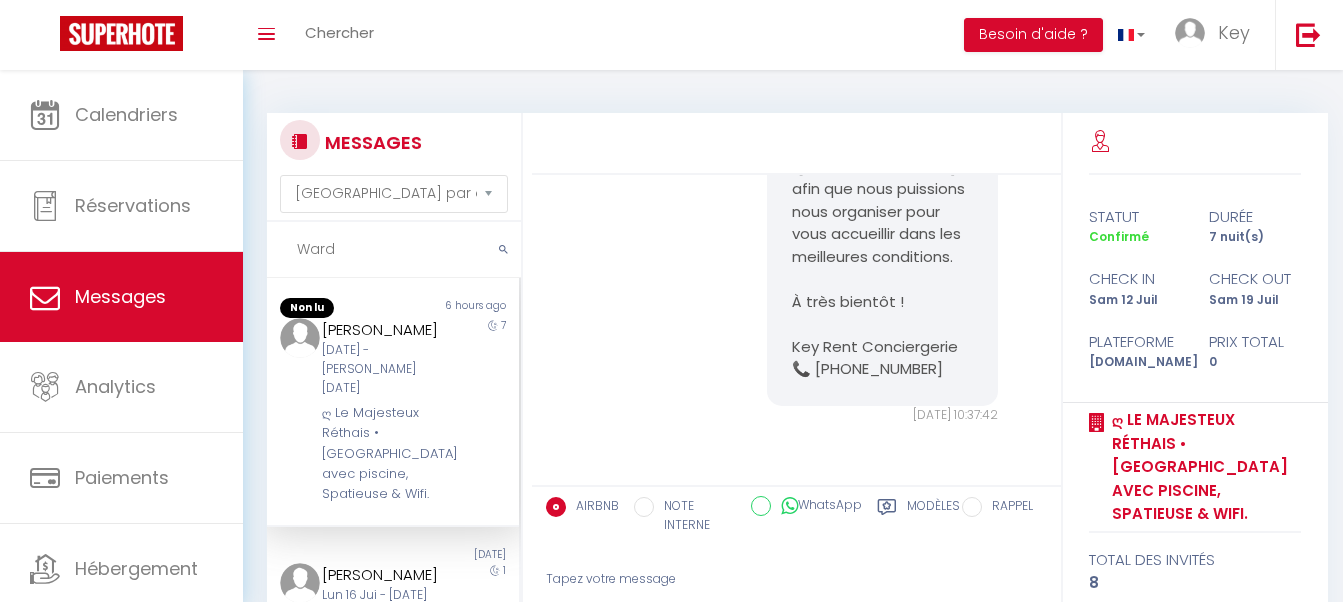 type on "Ward" 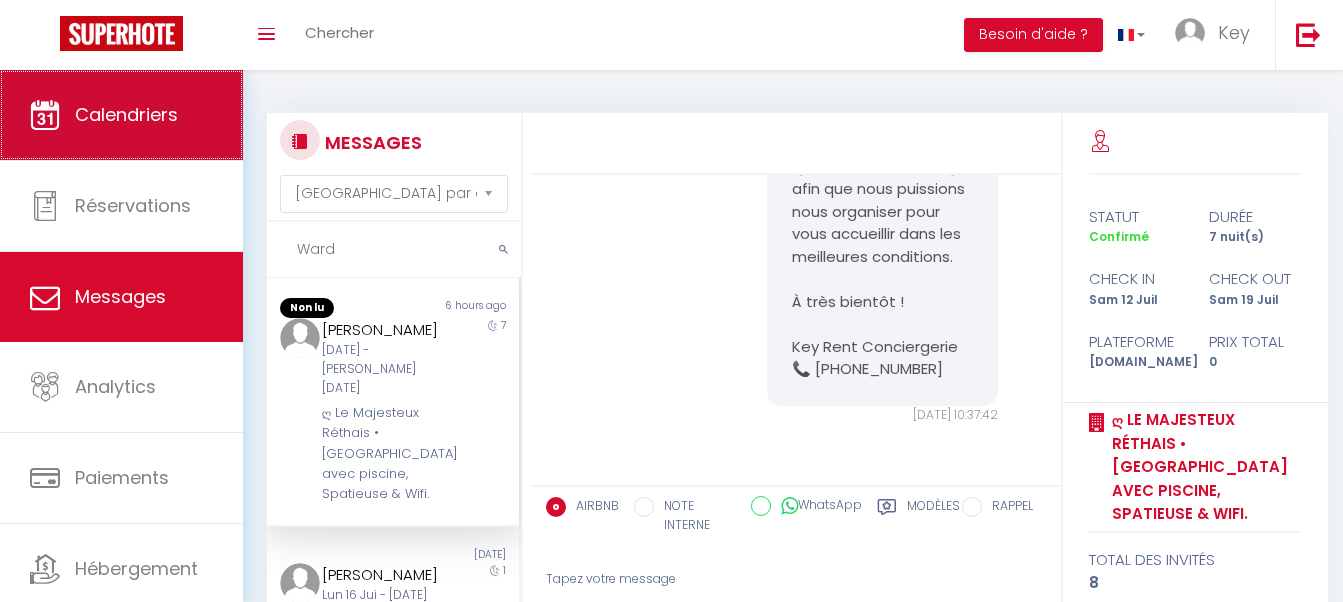 click on "Calendriers" at bounding box center (126, 114) 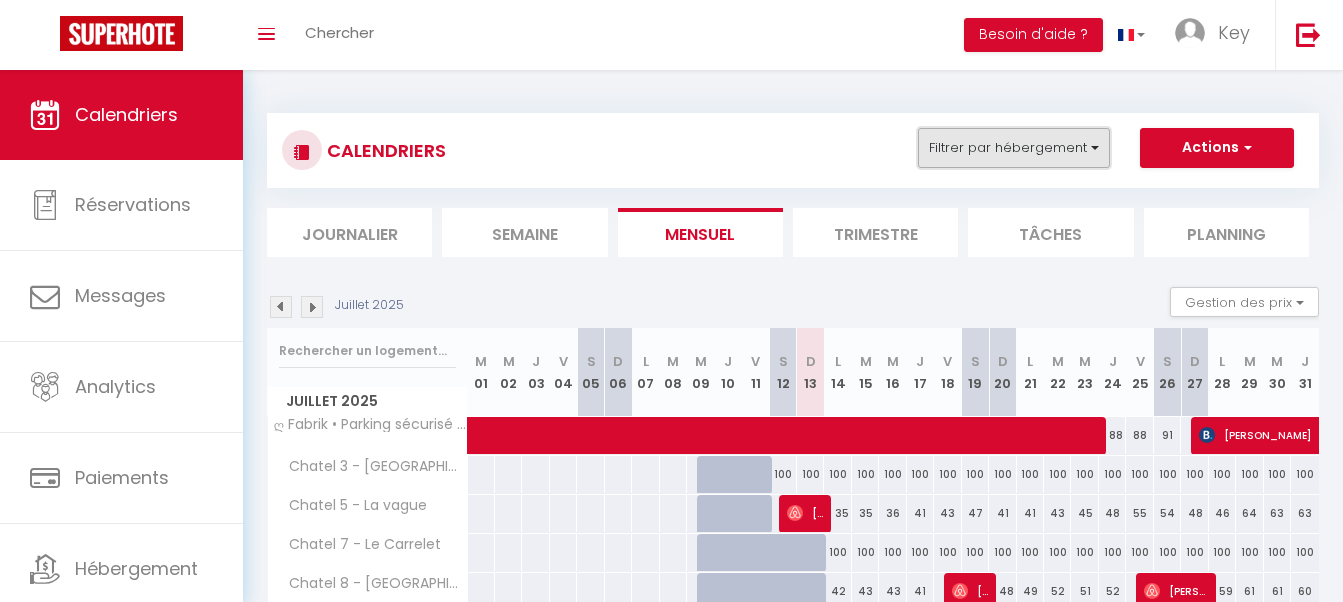 click on "Filtrer par hébergement" at bounding box center (1014, 148) 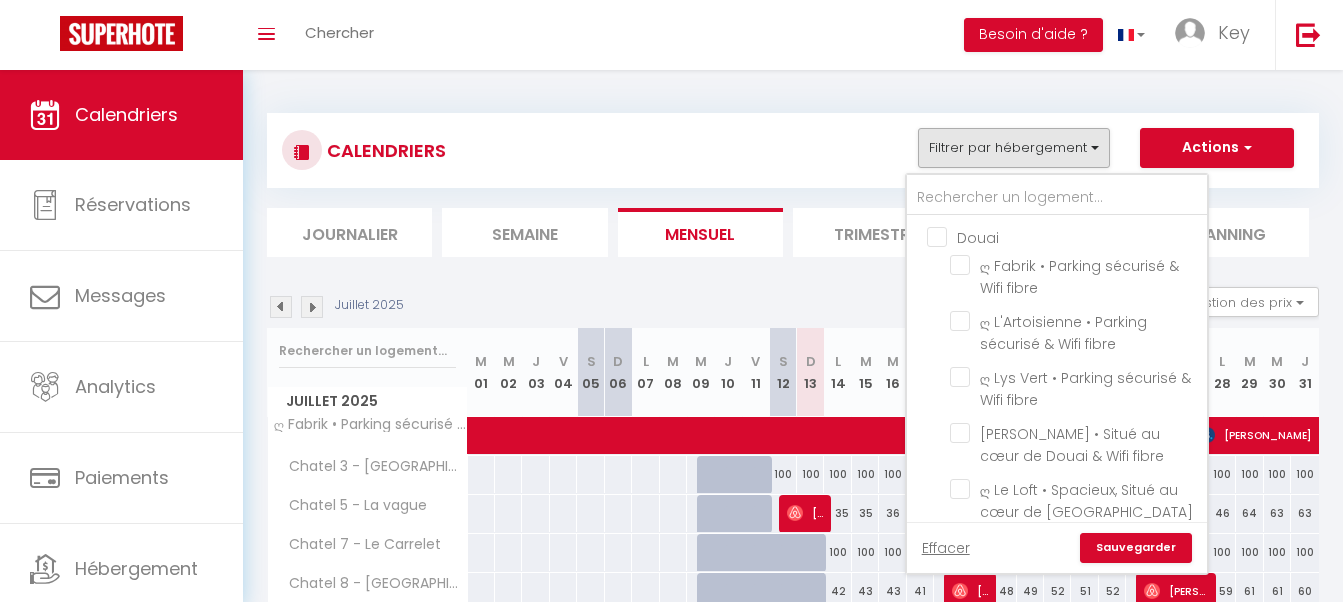 click on "Douai       ღ Fabrik • Parking sécurisé & Wifi fibre     ღ L'Artoisienne • Parking sécurisé & Wifi fibre     ღ Lys Vert • Parking sécurisé & Wifi fibre     ღ Reyloft • Situé au cœur de Douai & Wifi fibre     ღ Le Loft • Spacieux, Situé au cœur de Douai     ღ Delfosse •3 chambres, extérieur et Wifi Fibre     ღ L'AlterEgo • [GEOGRAPHIC_DATA], Parking Privé & Wifi     ღ NeoNest • [GEOGRAPHIC_DATA] , Wifi & Cour     ღ Le Ferronnier • Situé au cœur de Douai & Spacieux     ღ Cormier • Situé au cœur de Douai & Spacieux" at bounding box center [1057, 539] 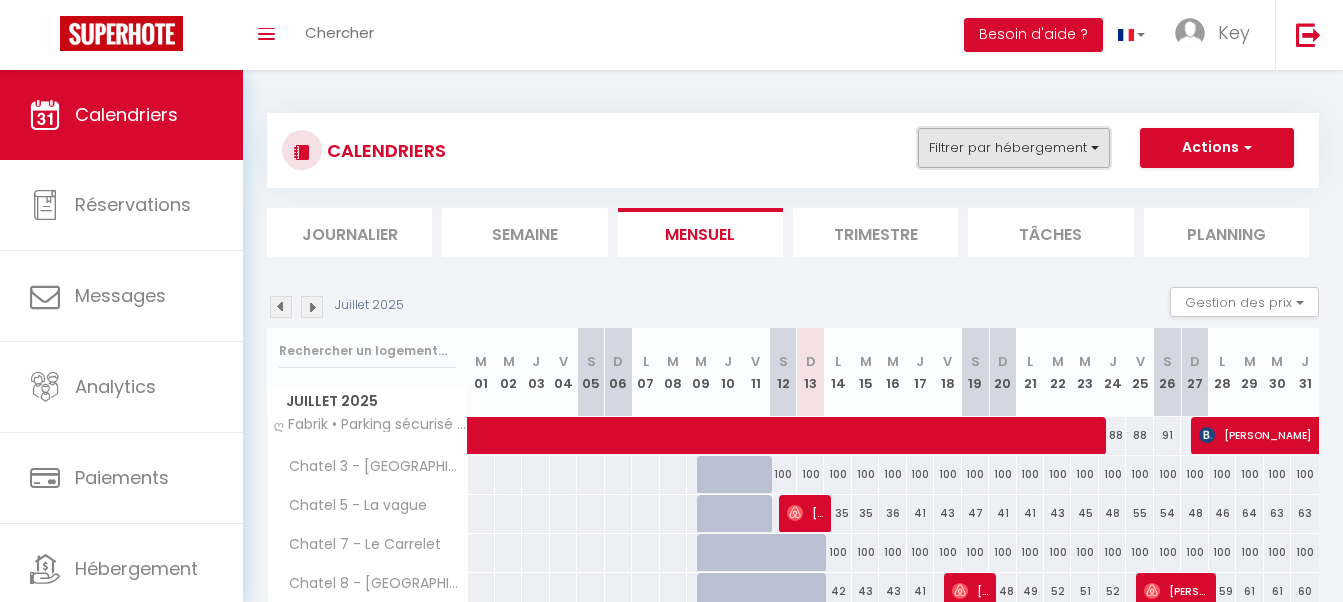 click on "Filtrer par hébergement" at bounding box center (1014, 148) 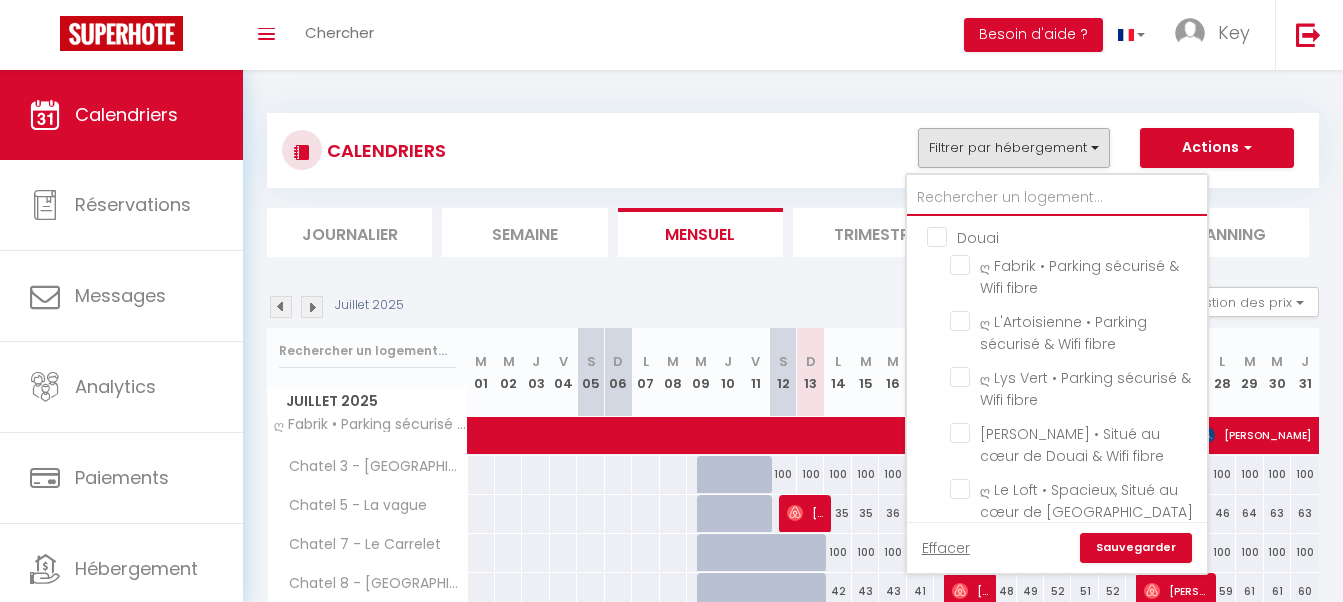 click at bounding box center [1057, 198] 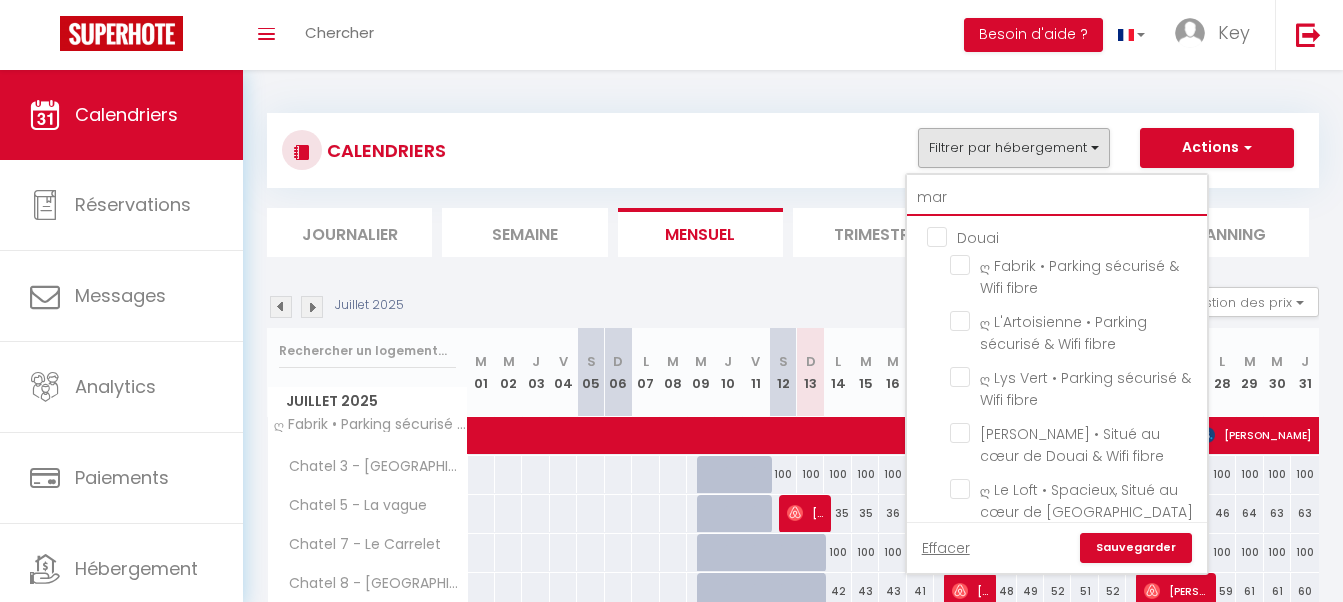 type on "mari" 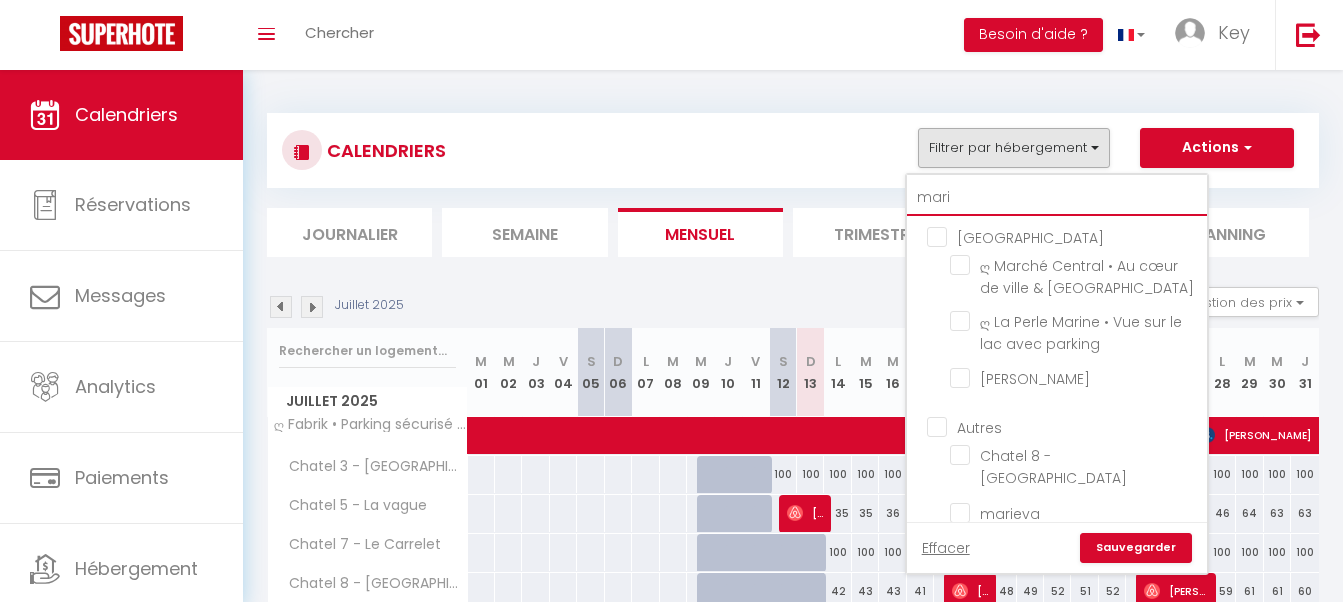 checkbox on "false" 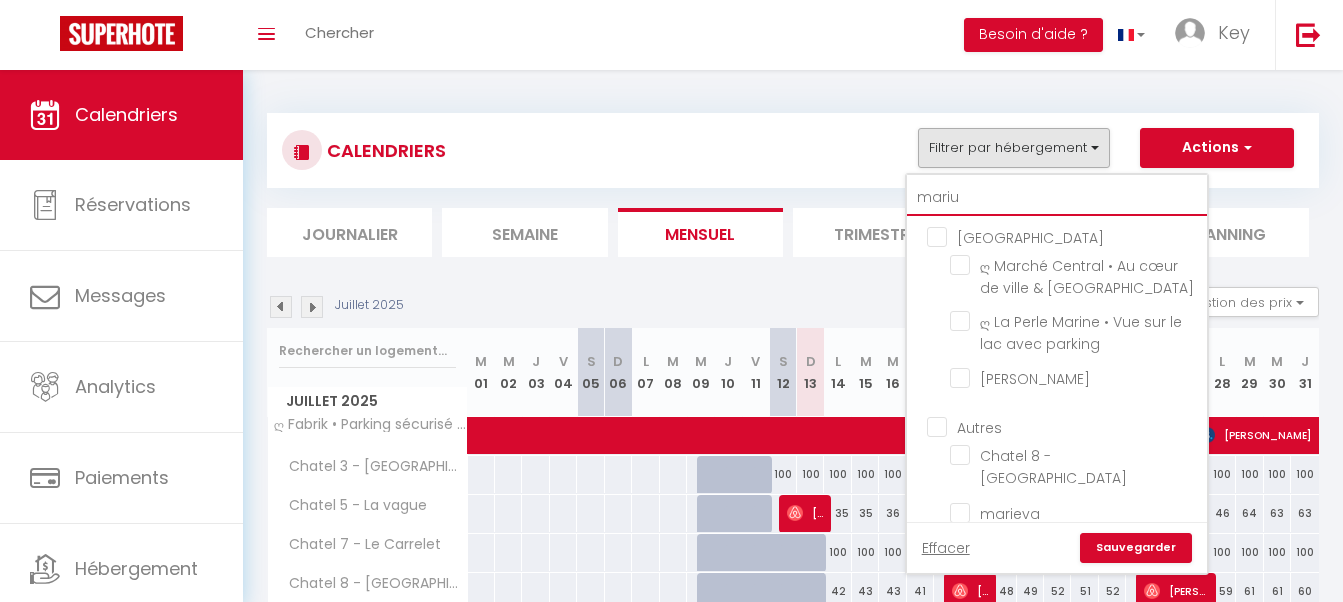 type on "[PERSON_NAME]" 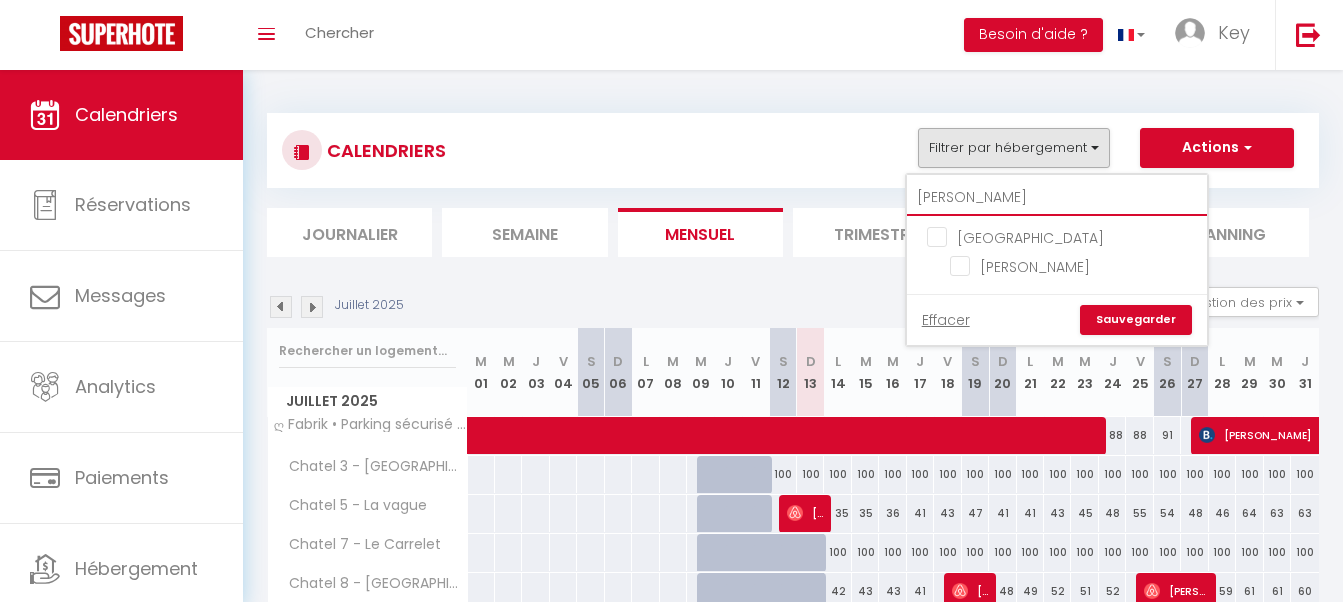 checkbox on "false" 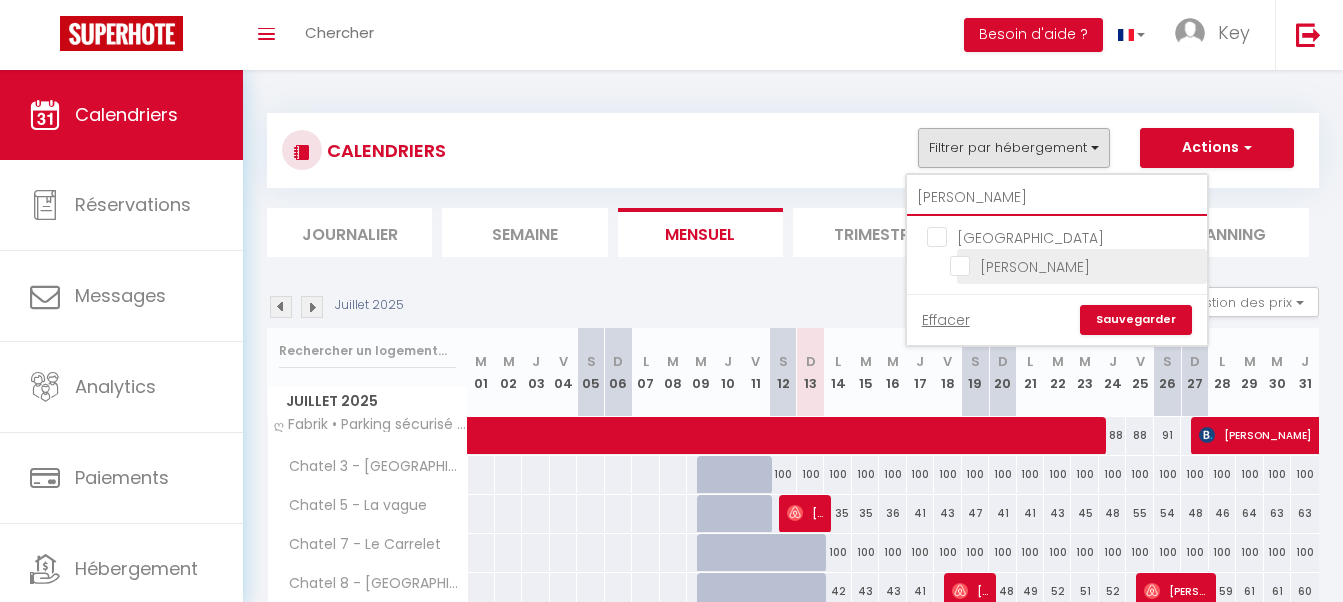 type on "[PERSON_NAME]" 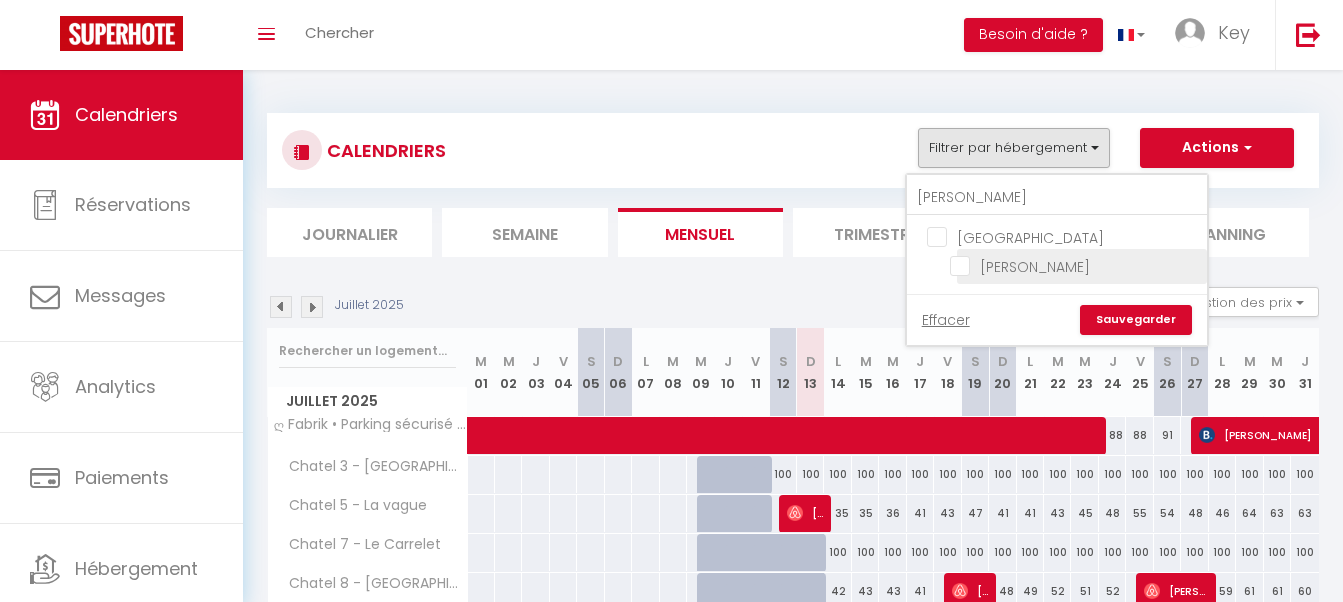 click on "[PERSON_NAME]" at bounding box center (1075, 265) 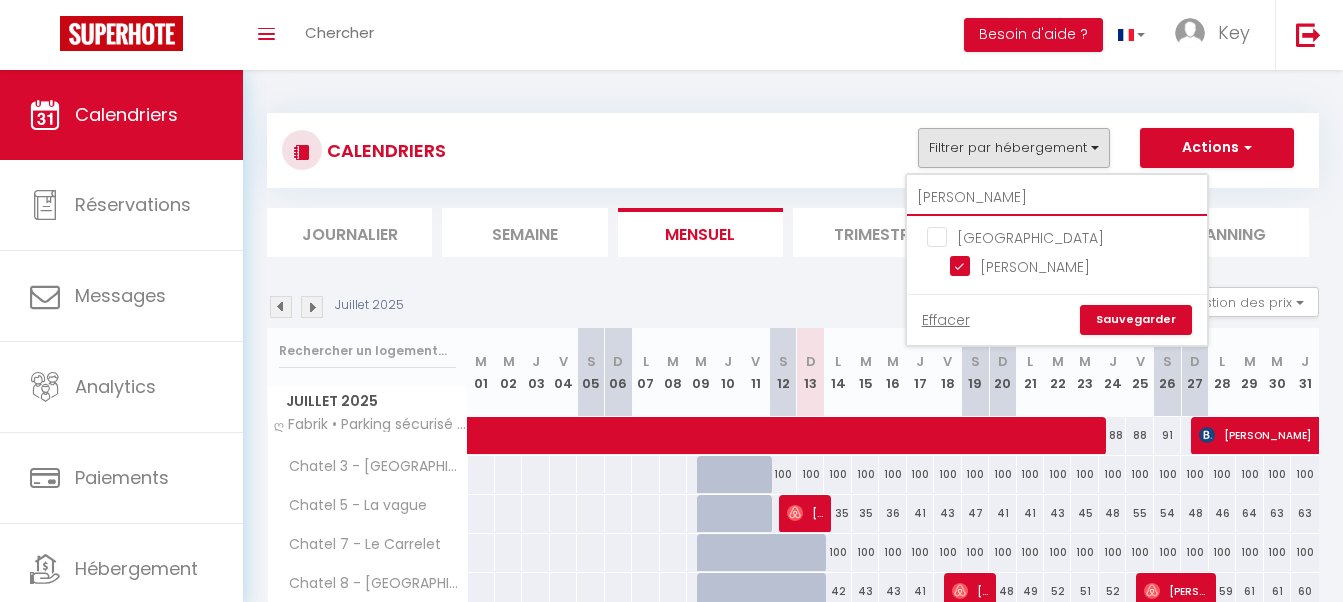 click on "[PERSON_NAME]" at bounding box center [1057, 198] 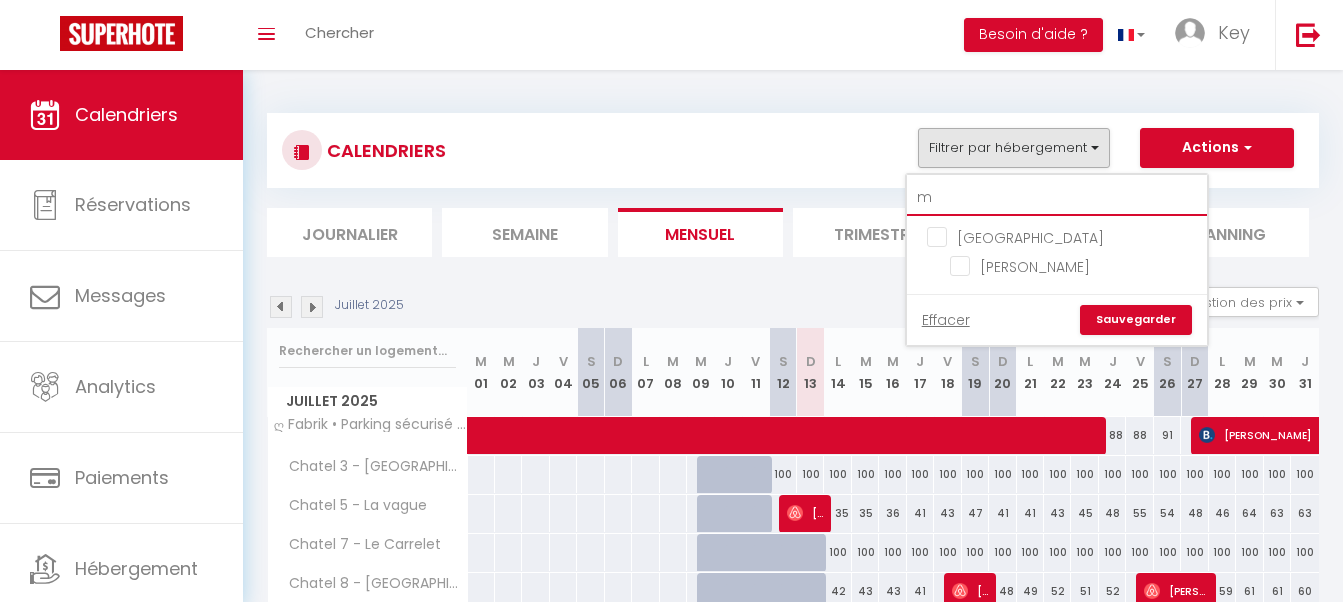 type on "me" 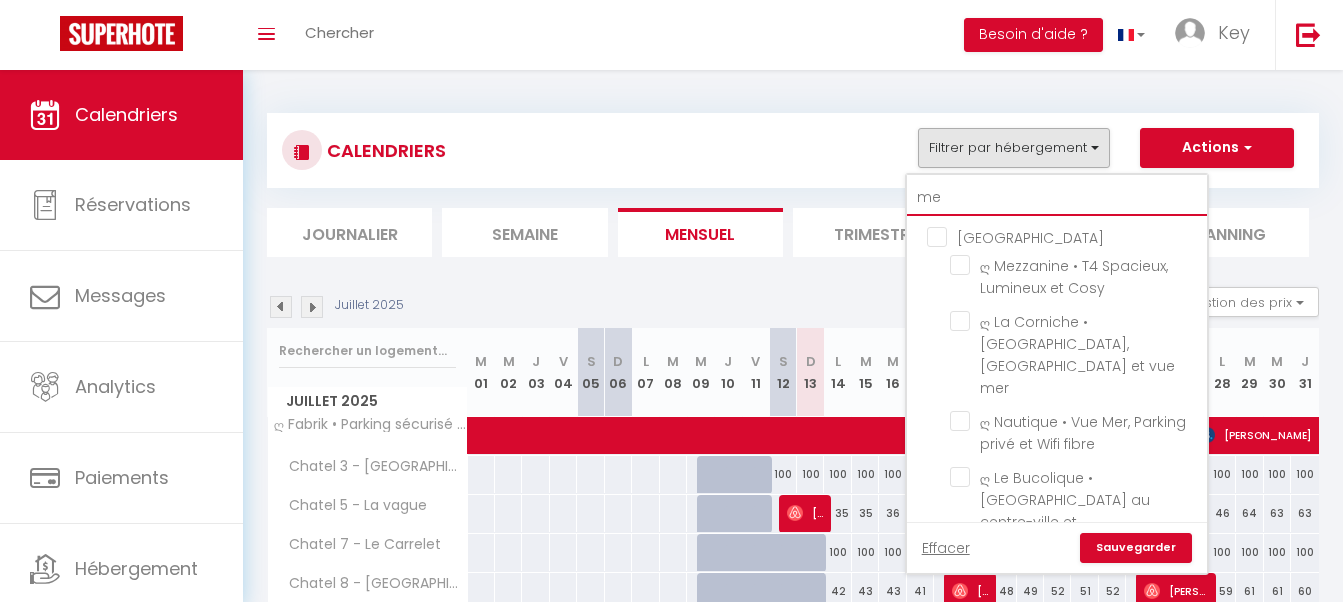 checkbox on "false" 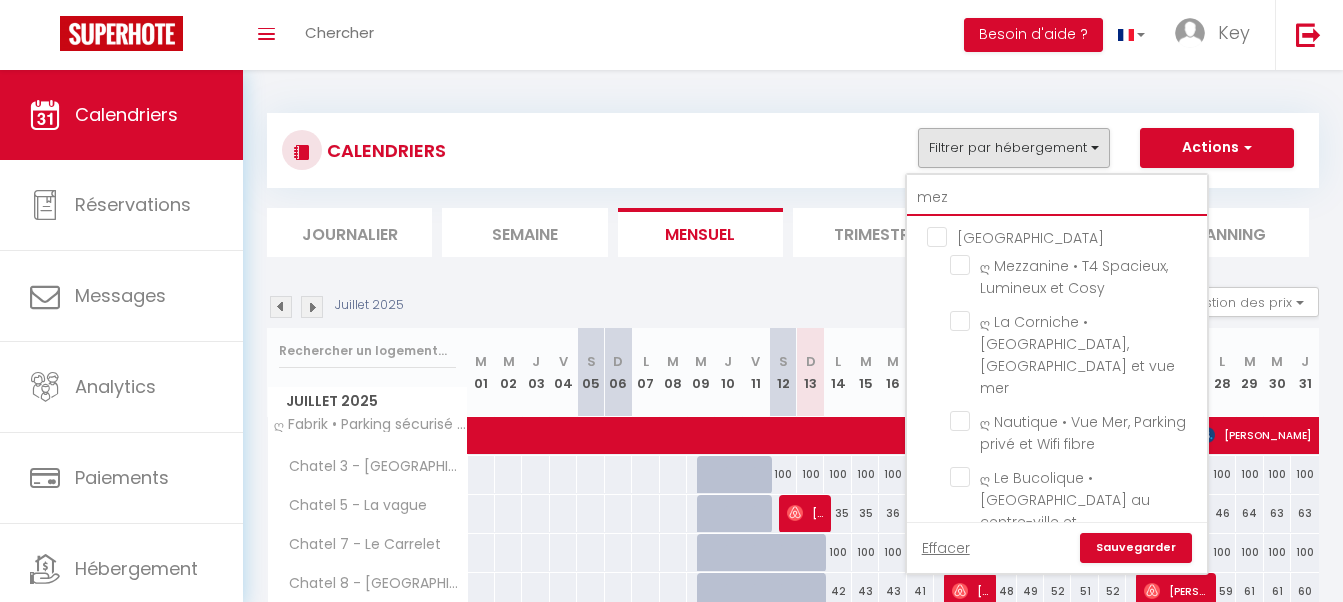 checkbox on "false" 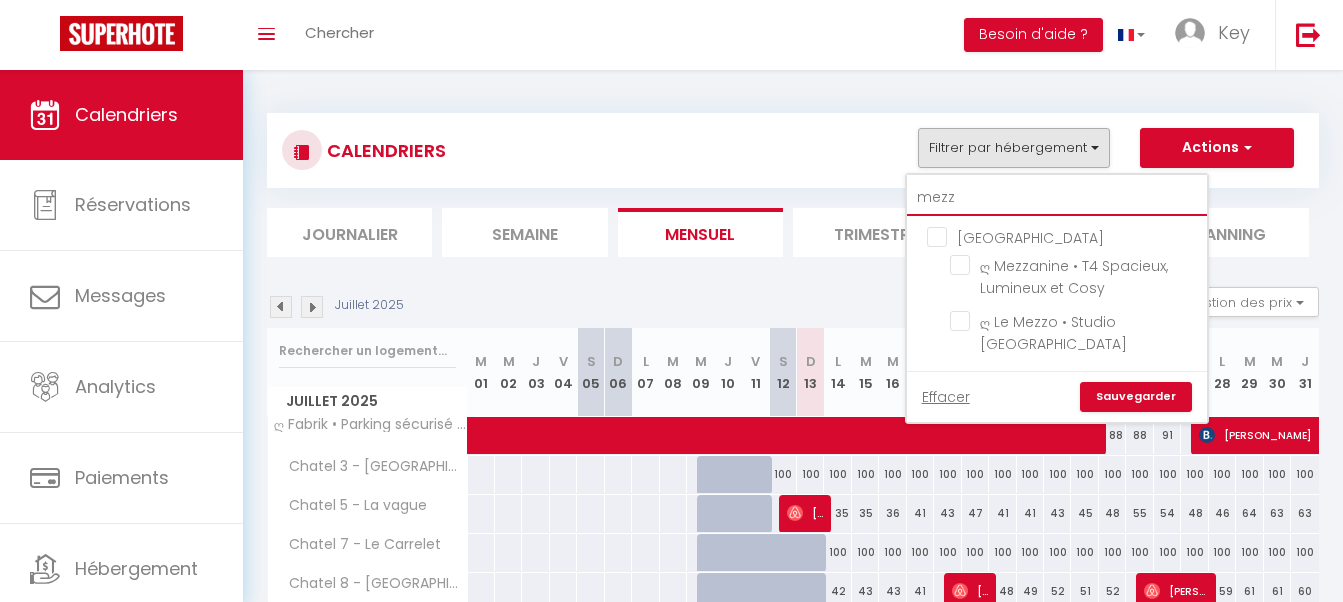 checkbox on "false" 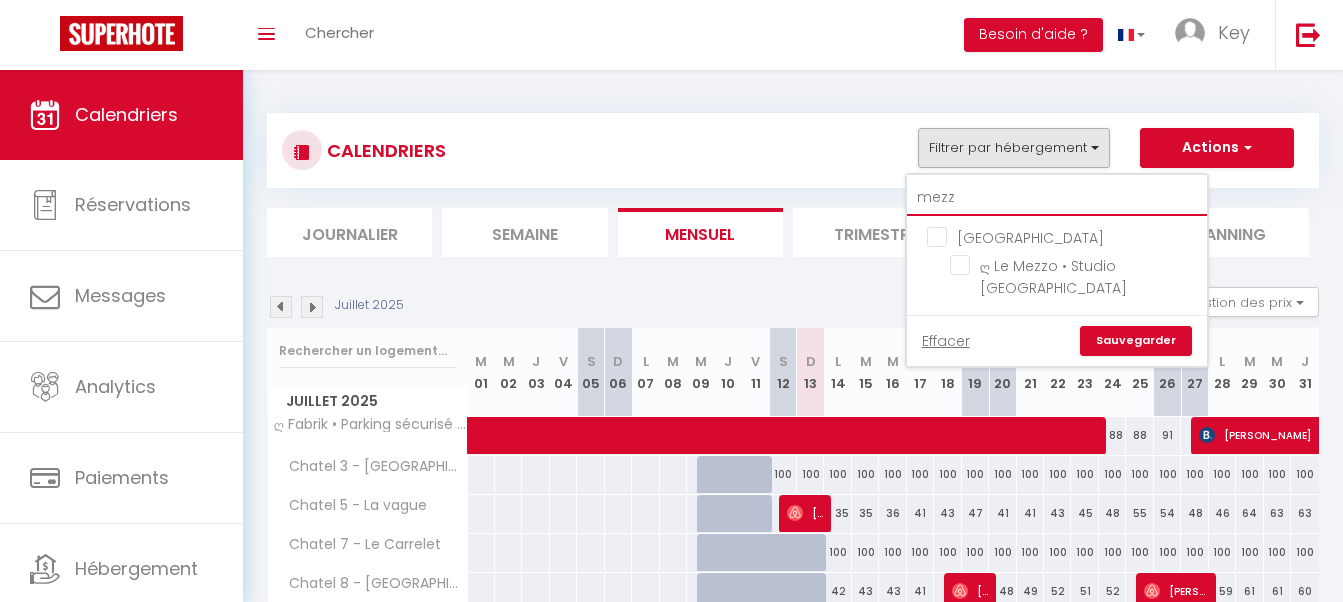 type on "mezzo" 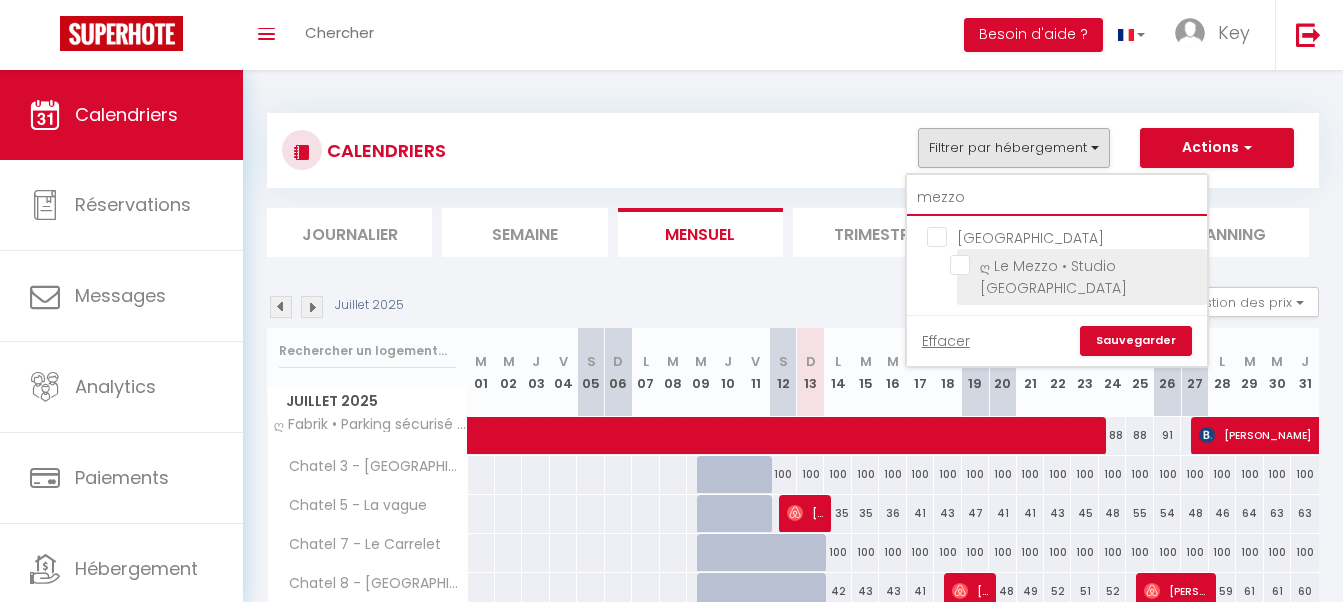 type on "mezzo" 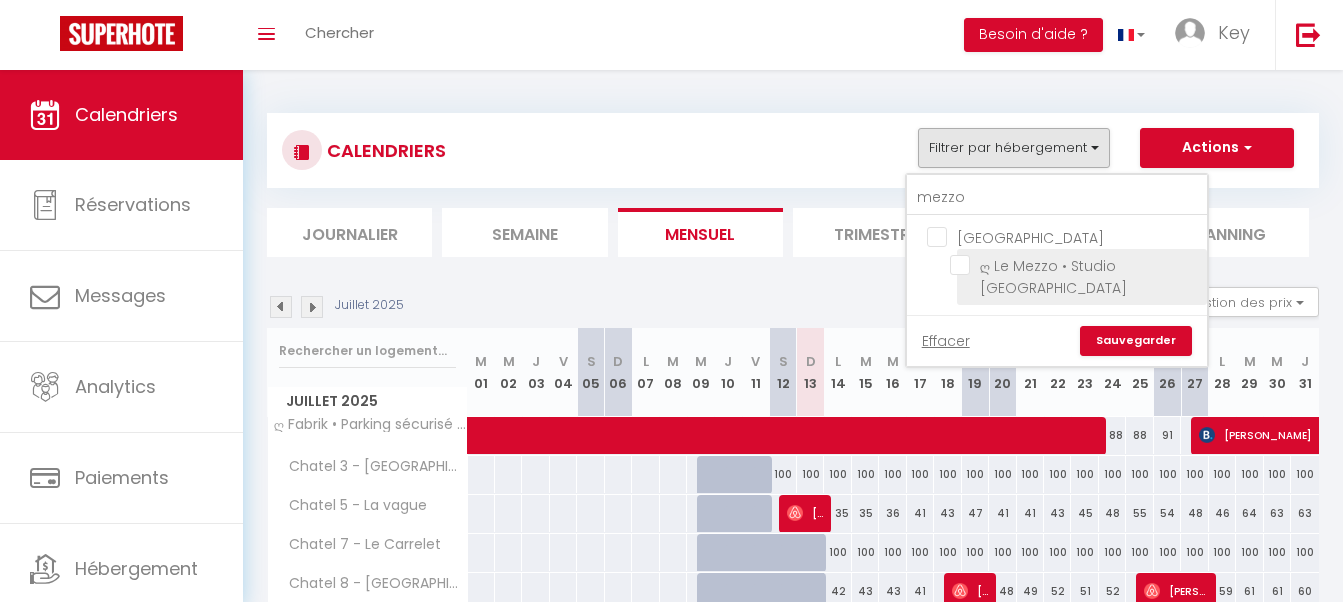 click on "ღ Le Mezzo  • Studio [GEOGRAPHIC_DATA]" at bounding box center [1075, 265] 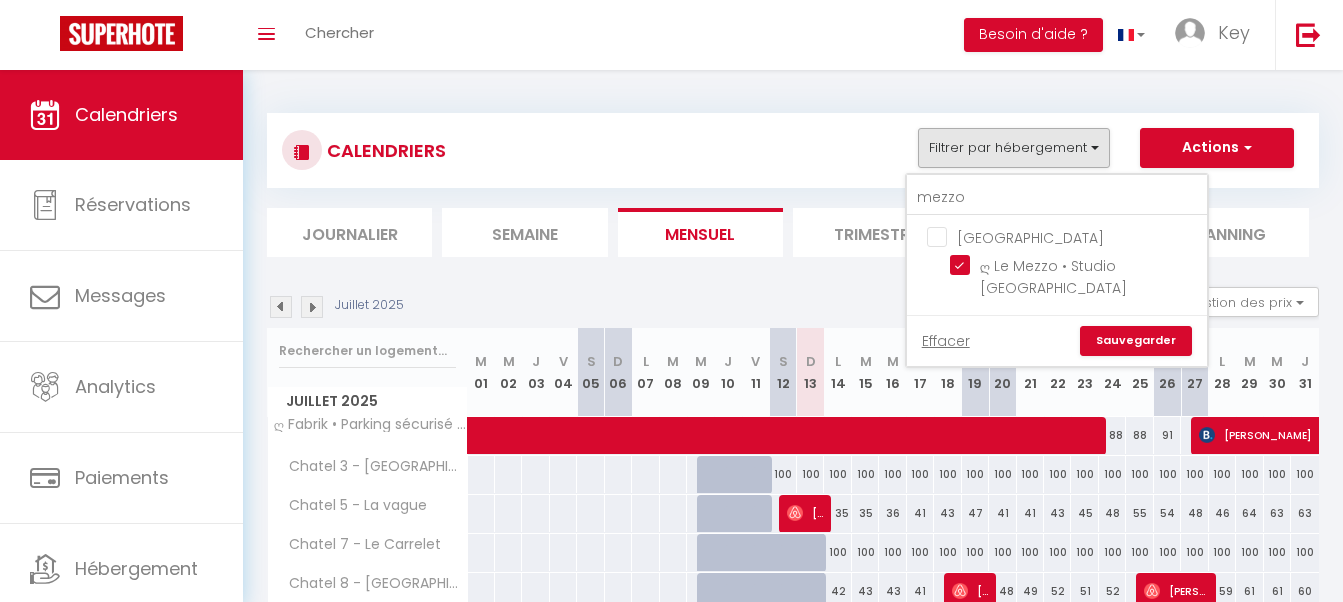 click on "Sauvegarder" at bounding box center [1136, 341] 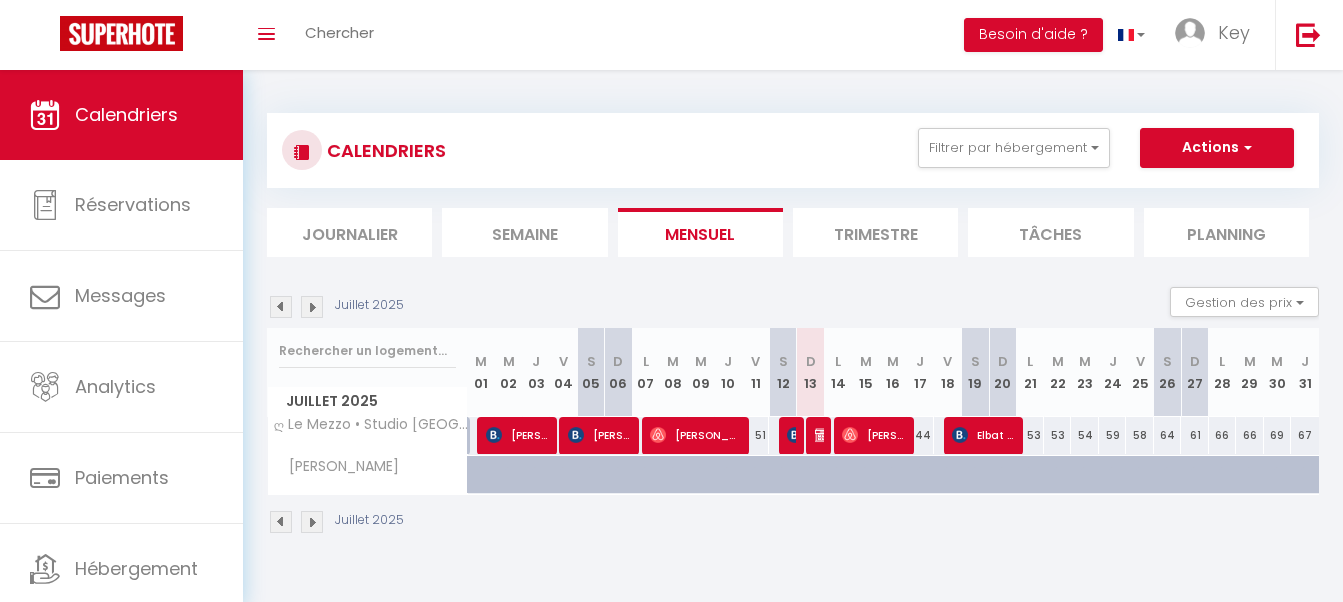 click at bounding box center [312, 307] 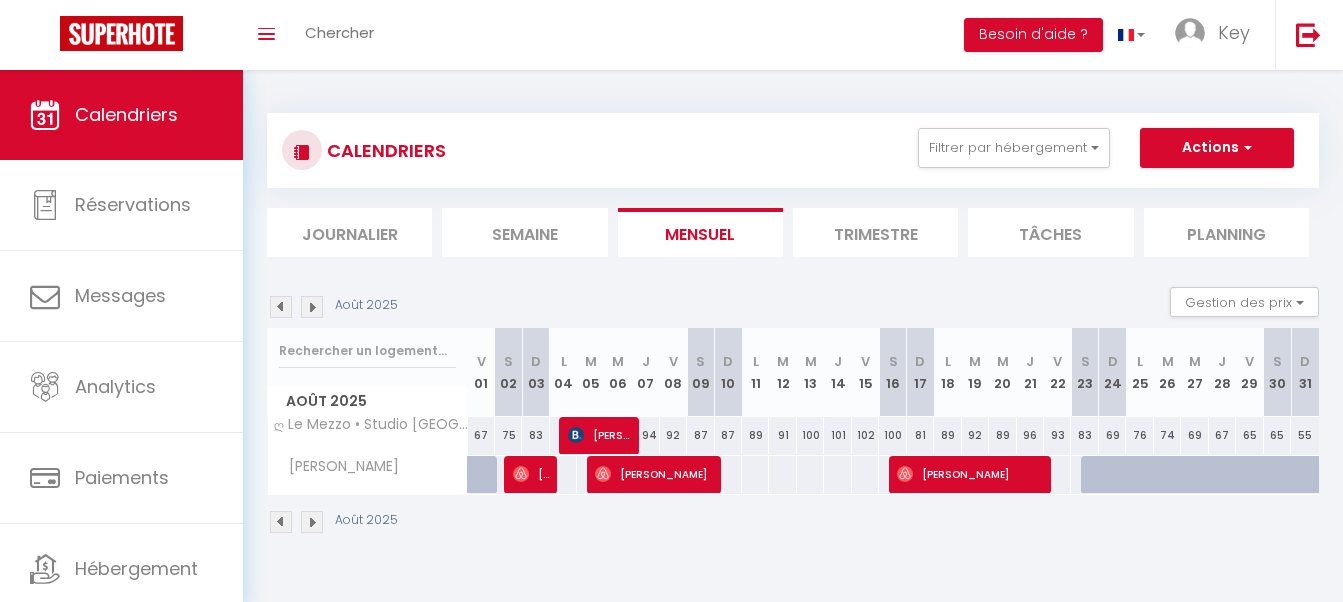 click at bounding box center [281, 307] 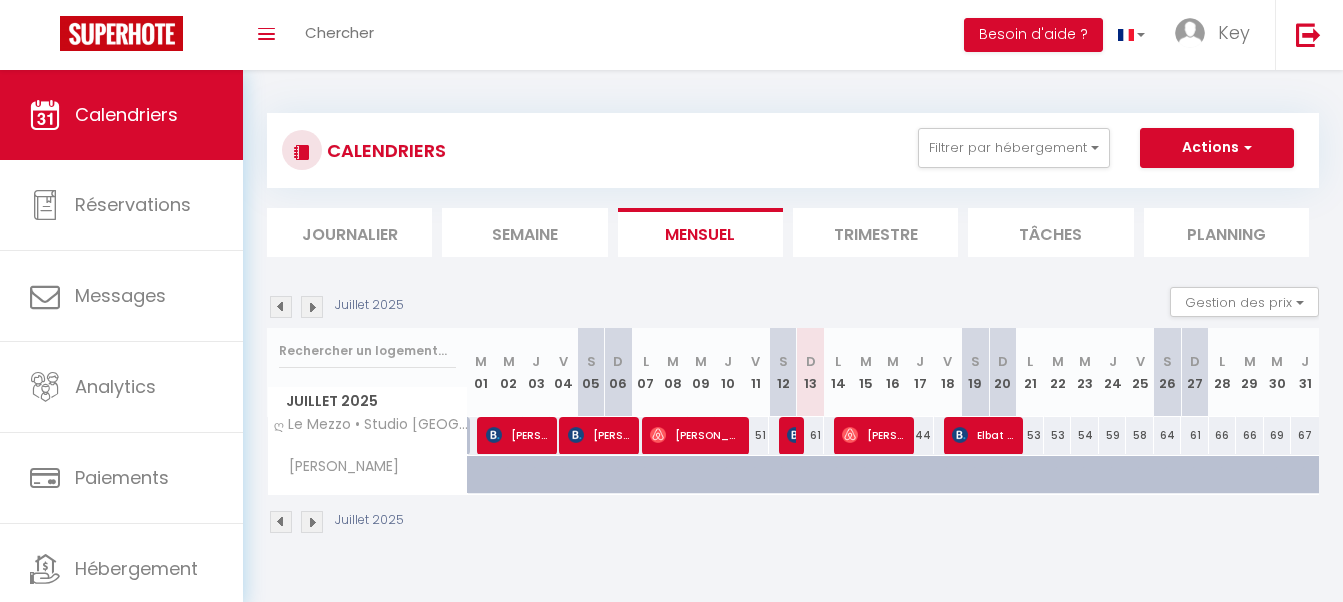 click at bounding box center [281, 307] 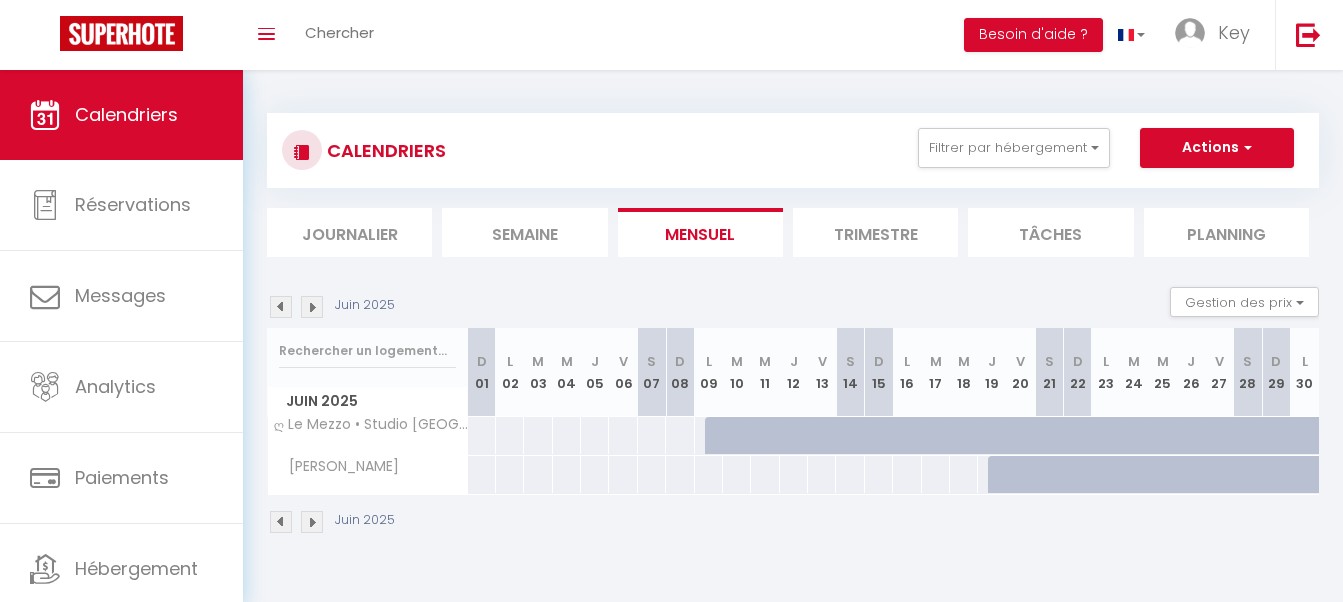 click at bounding box center [312, 307] 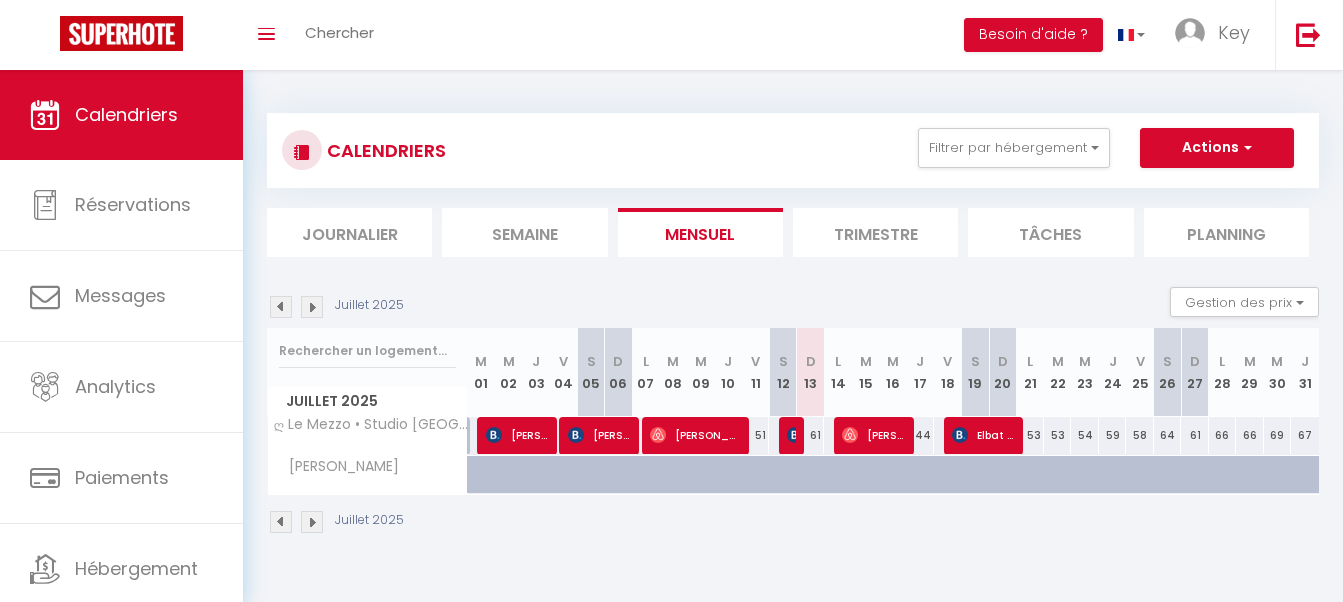 click at bounding box center (312, 307) 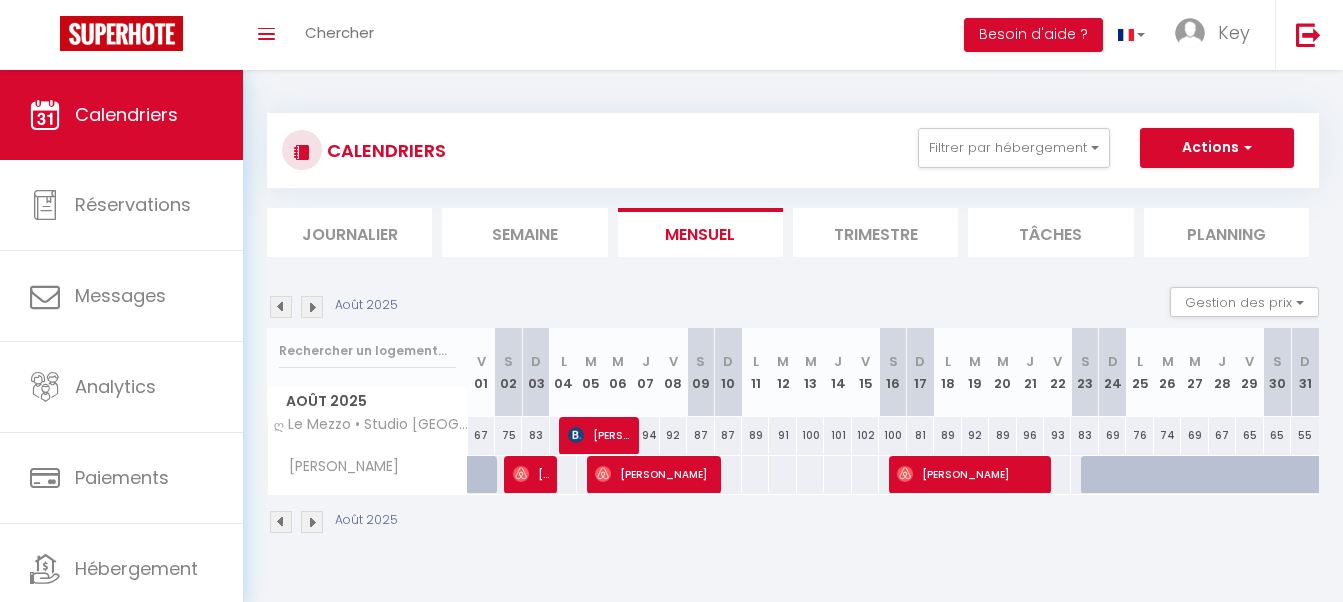 click at bounding box center (281, 307) 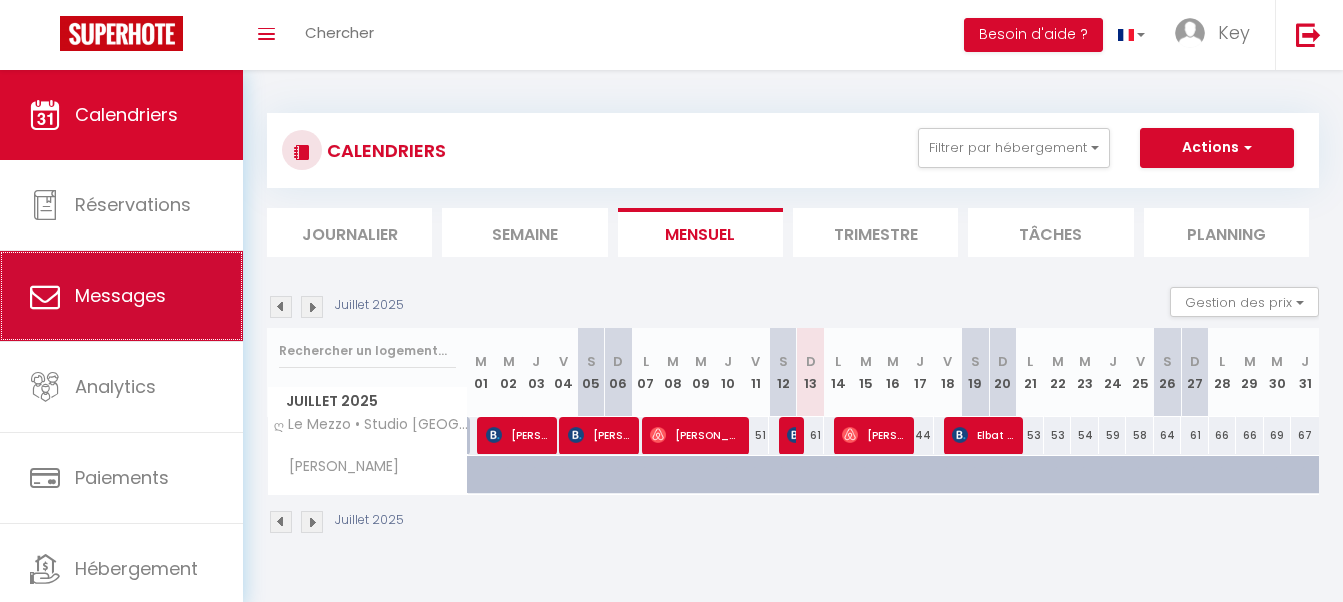 click on "Messages" at bounding box center [121, 296] 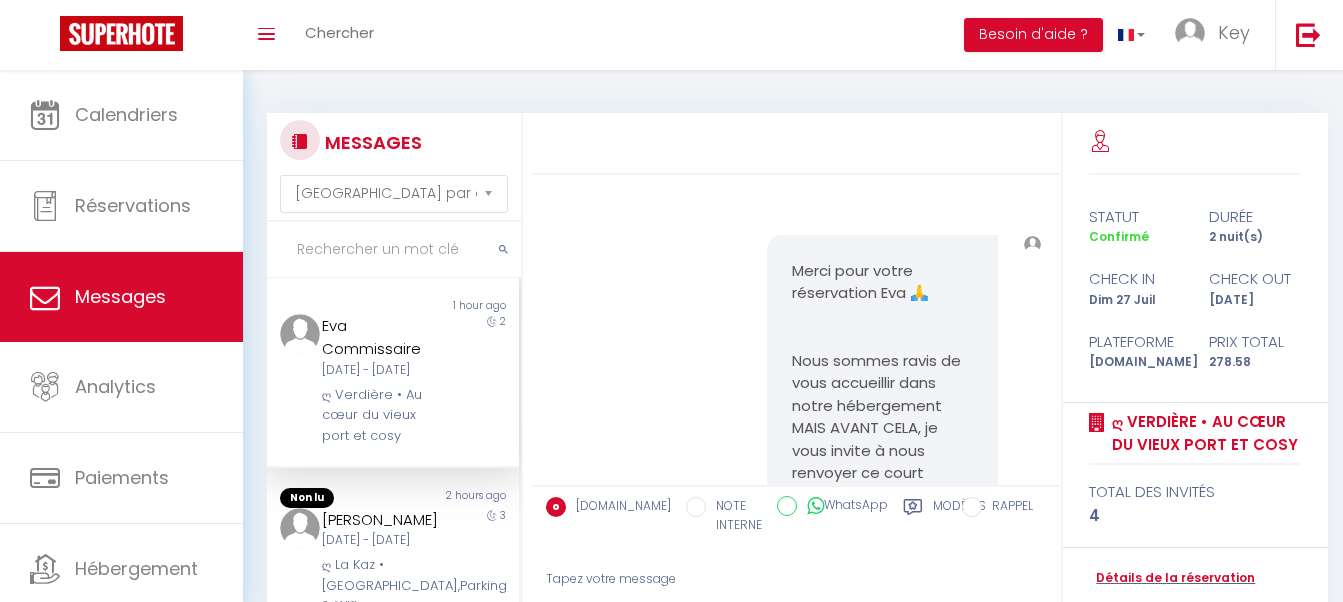 scroll, scrollTop: 981, scrollLeft: 0, axis: vertical 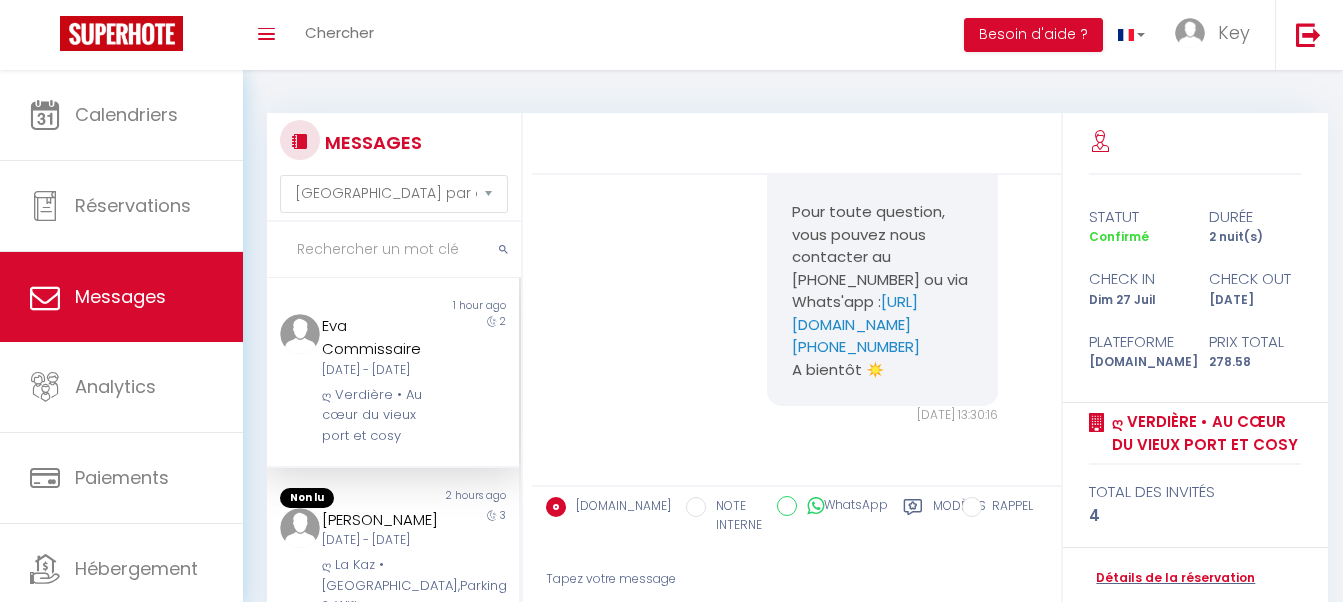 click at bounding box center [394, 250] 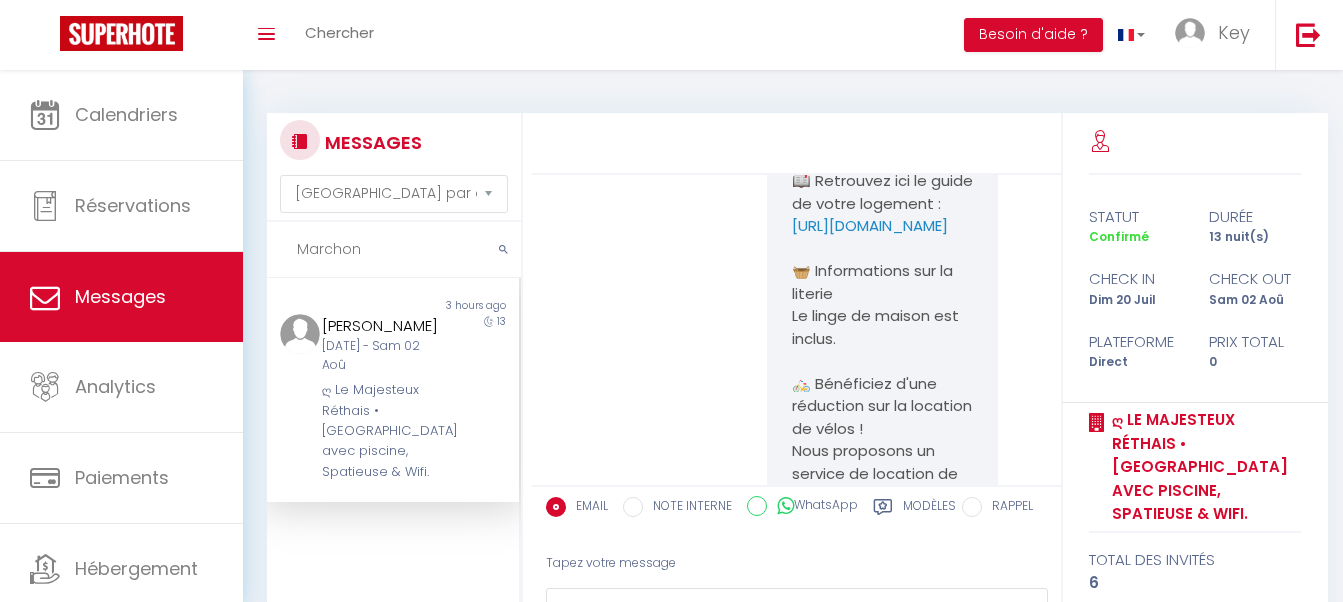 scroll, scrollTop: 3430, scrollLeft: 0, axis: vertical 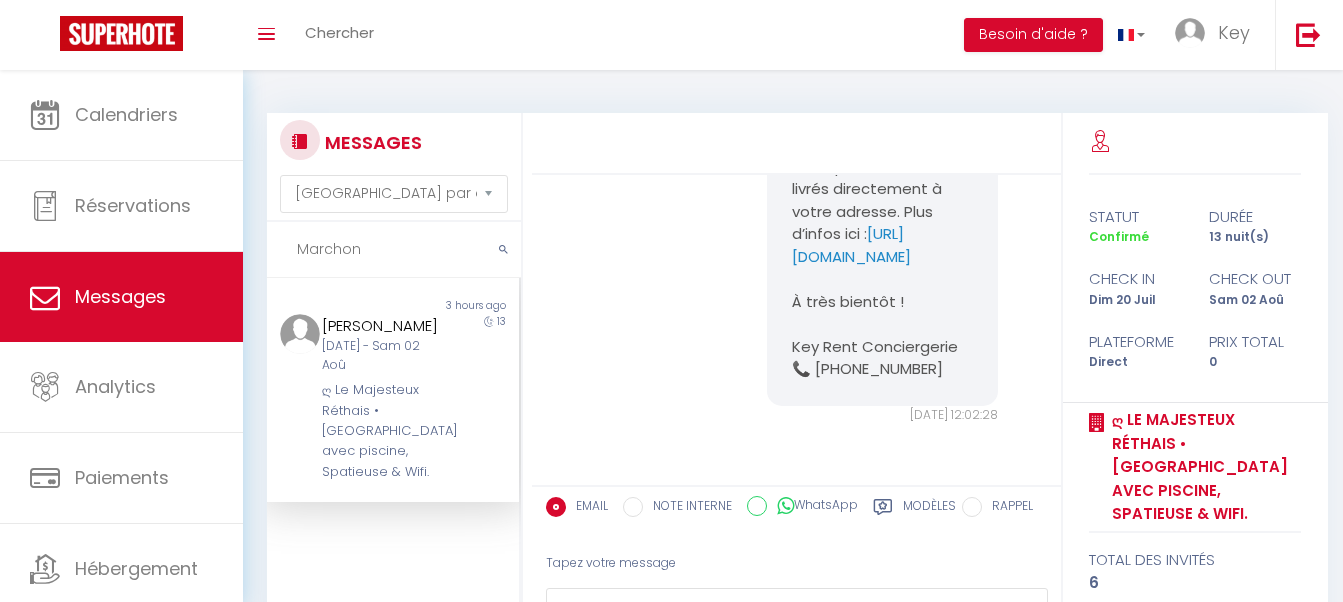 click on "Marchon" at bounding box center [394, 250] 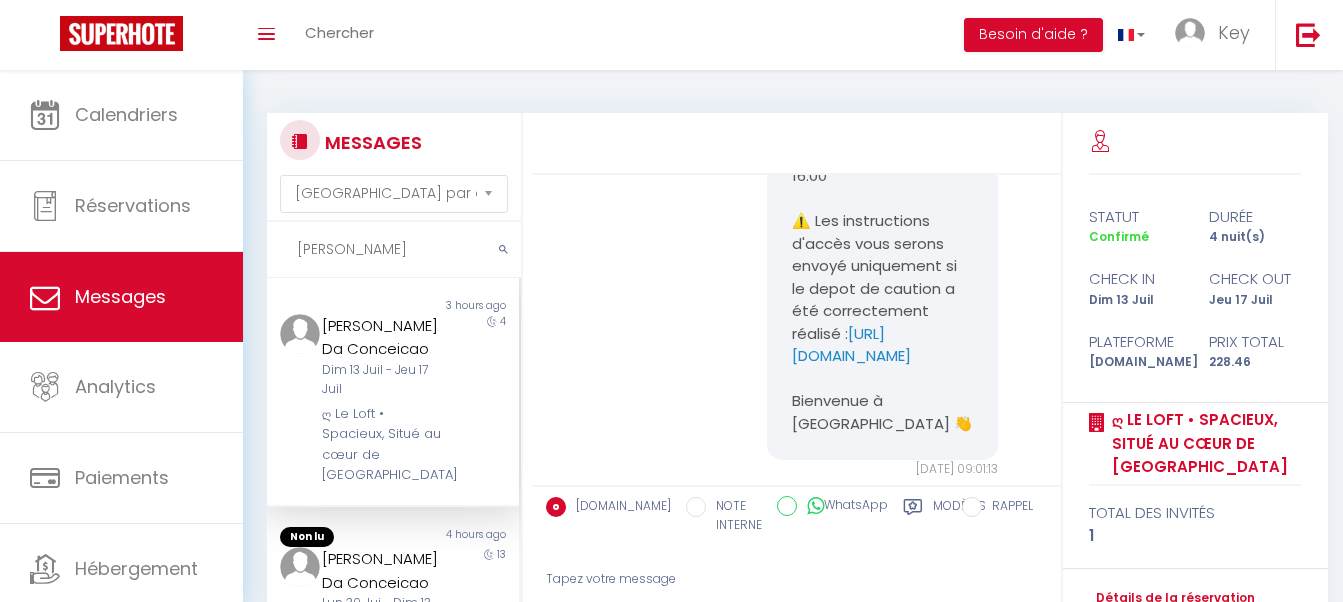 scroll, scrollTop: 4443, scrollLeft: 0, axis: vertical 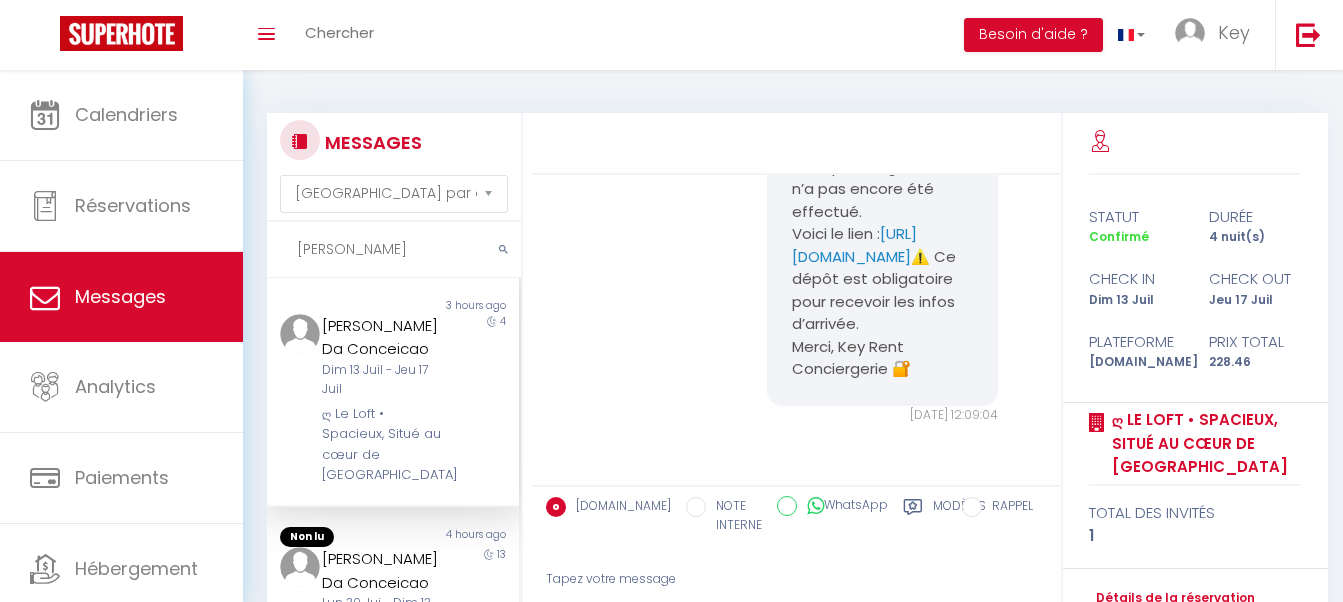 type on "[PERSON_NAME]" 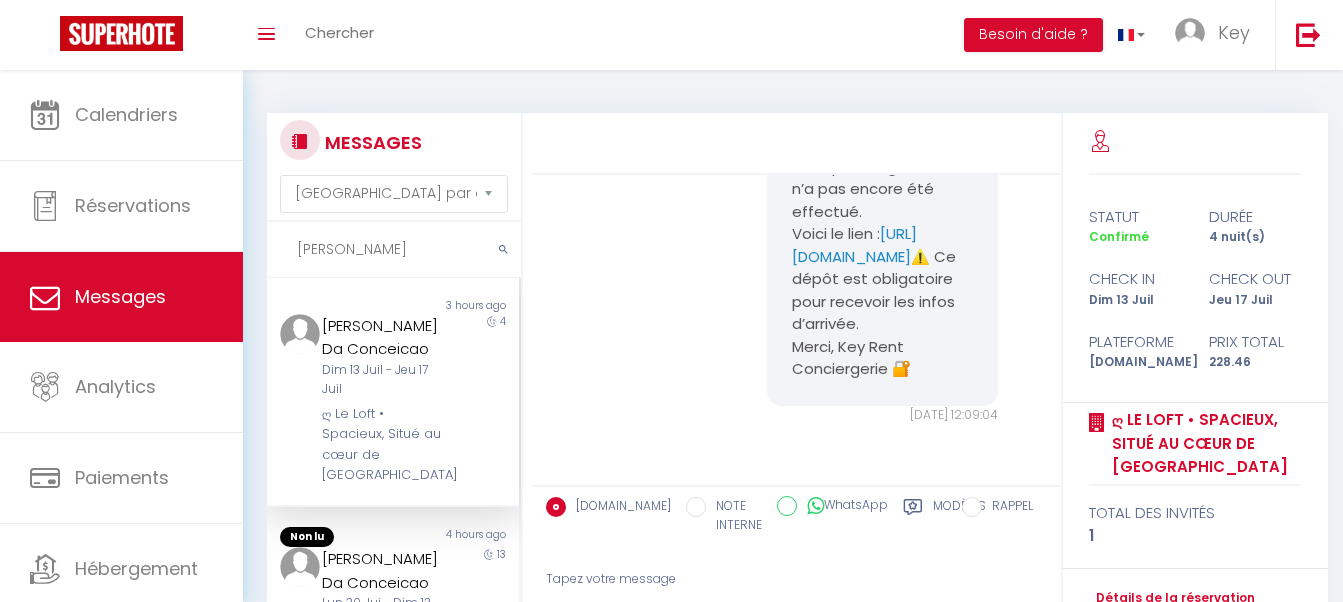 scroll, scrollTop: 4239, scrollLeft: 0, axis: vertical 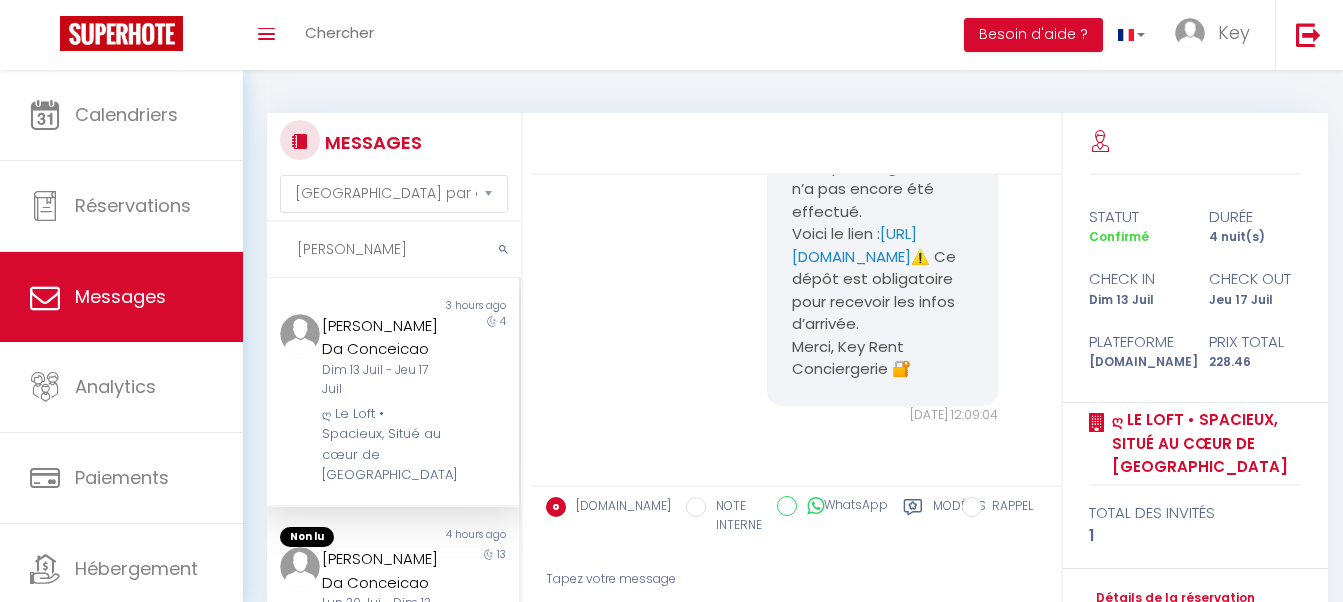 drag, startPoint x: 906, startPoint y: 375, endPoint x: 784, endPoint y: 239, distance: 182.70195 